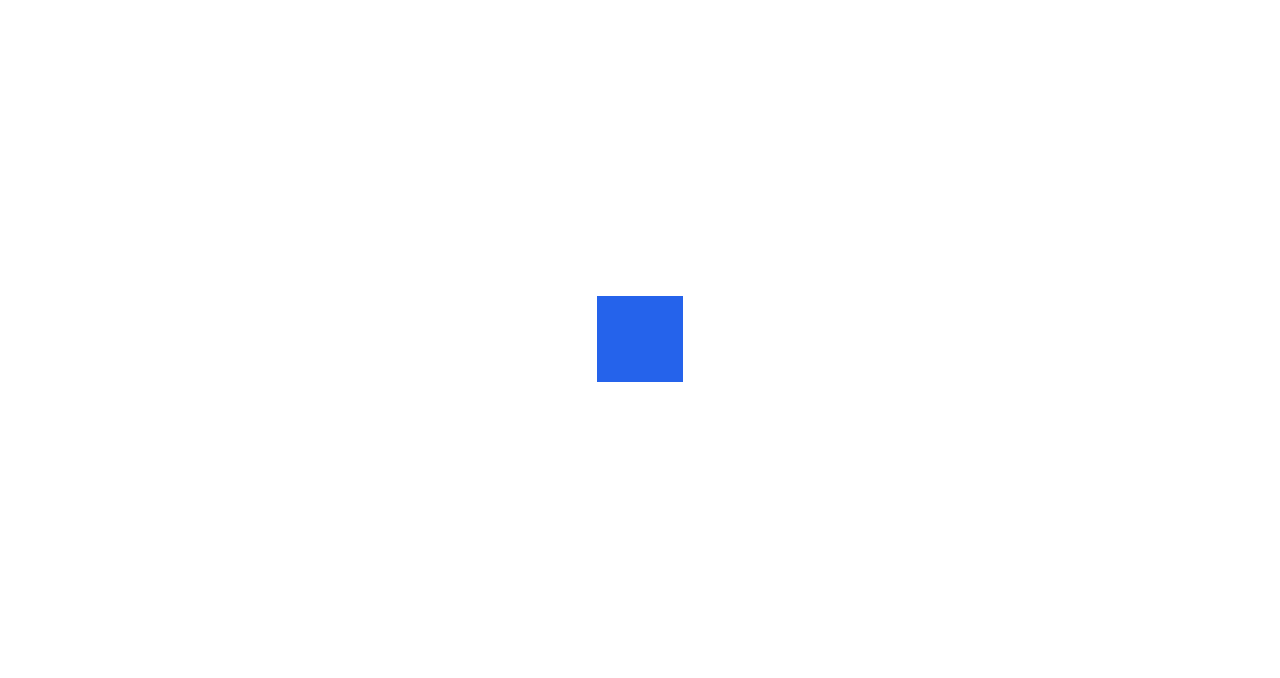 scroll, scrollTop: 0, scrollLeft: 0, axis: both 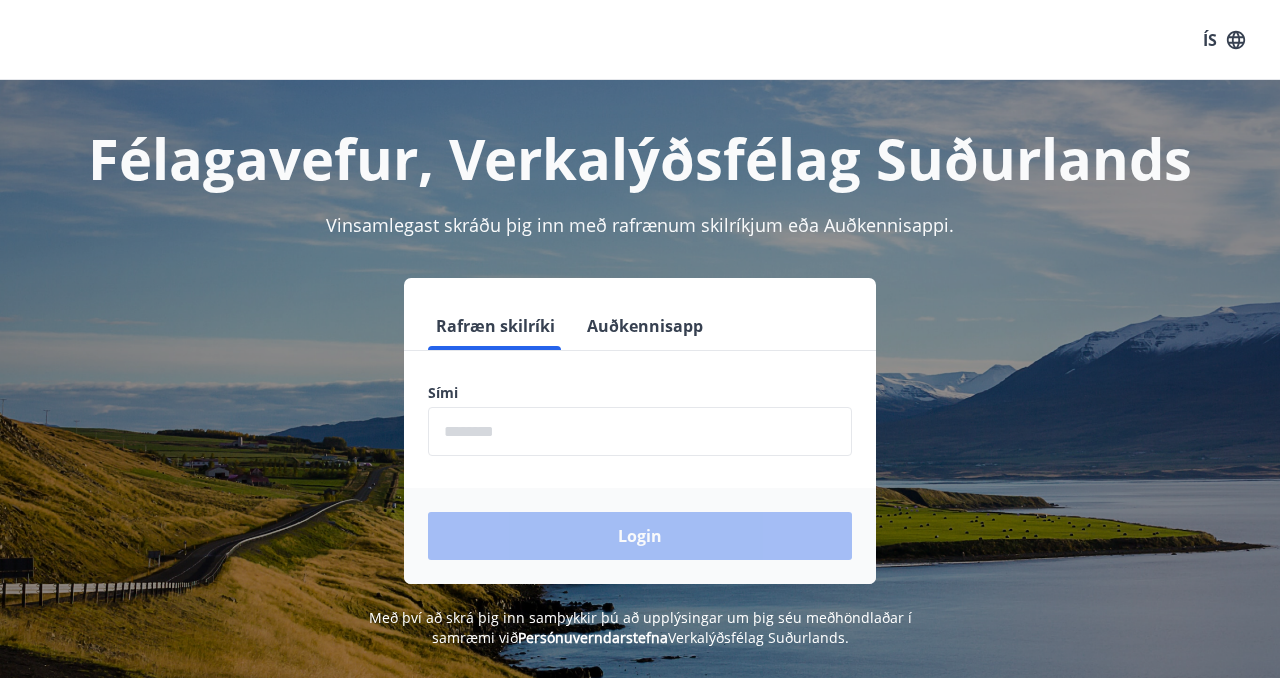 click at bounding box center [640, 431] 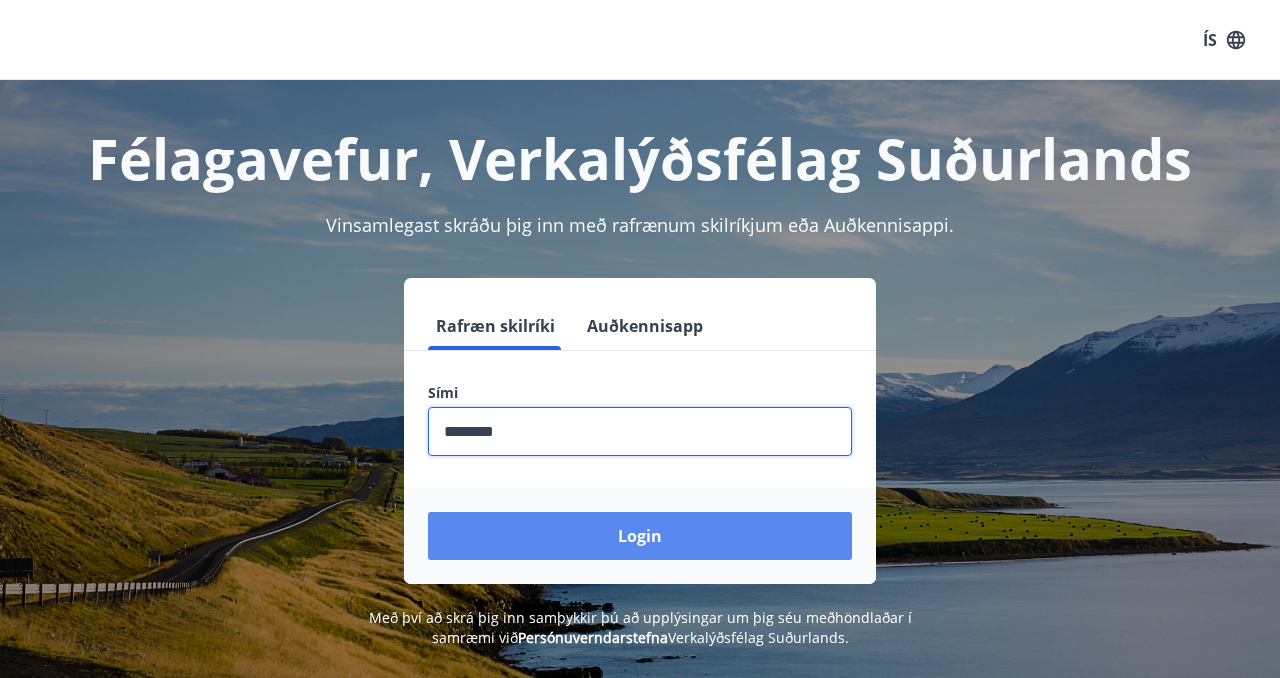 type on "********" 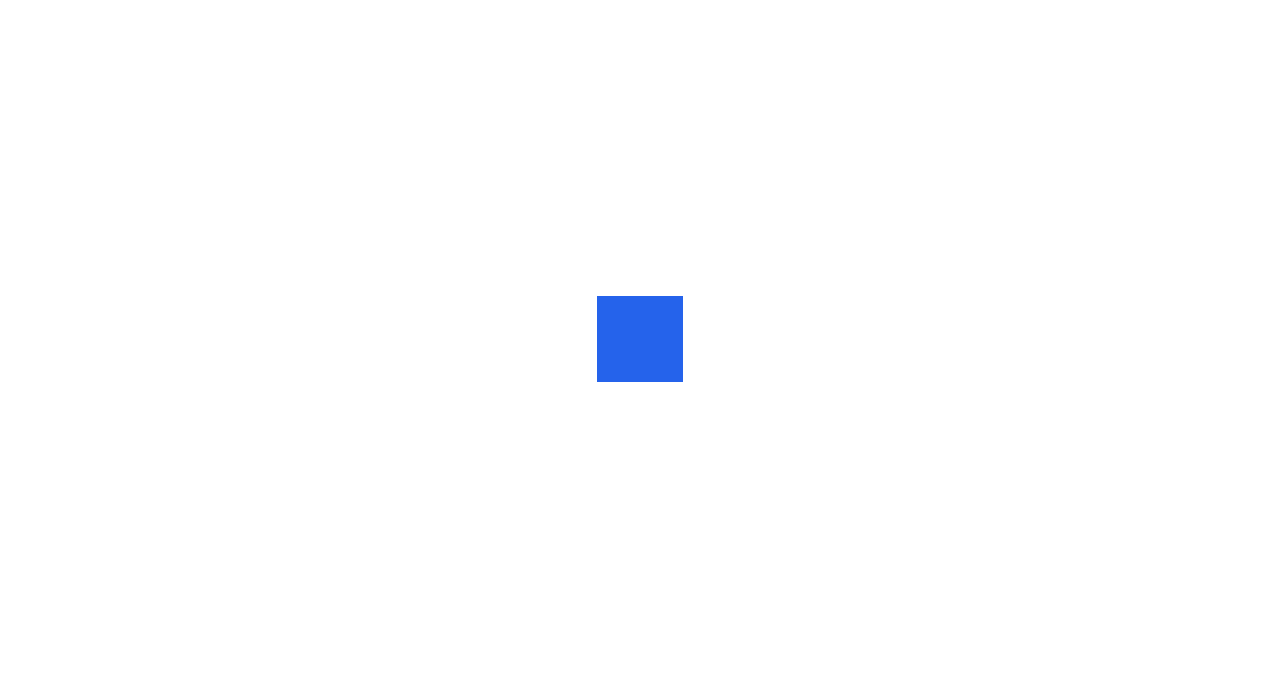 scroll, scrollTop: 0, scrollLeft: 0, axis: both 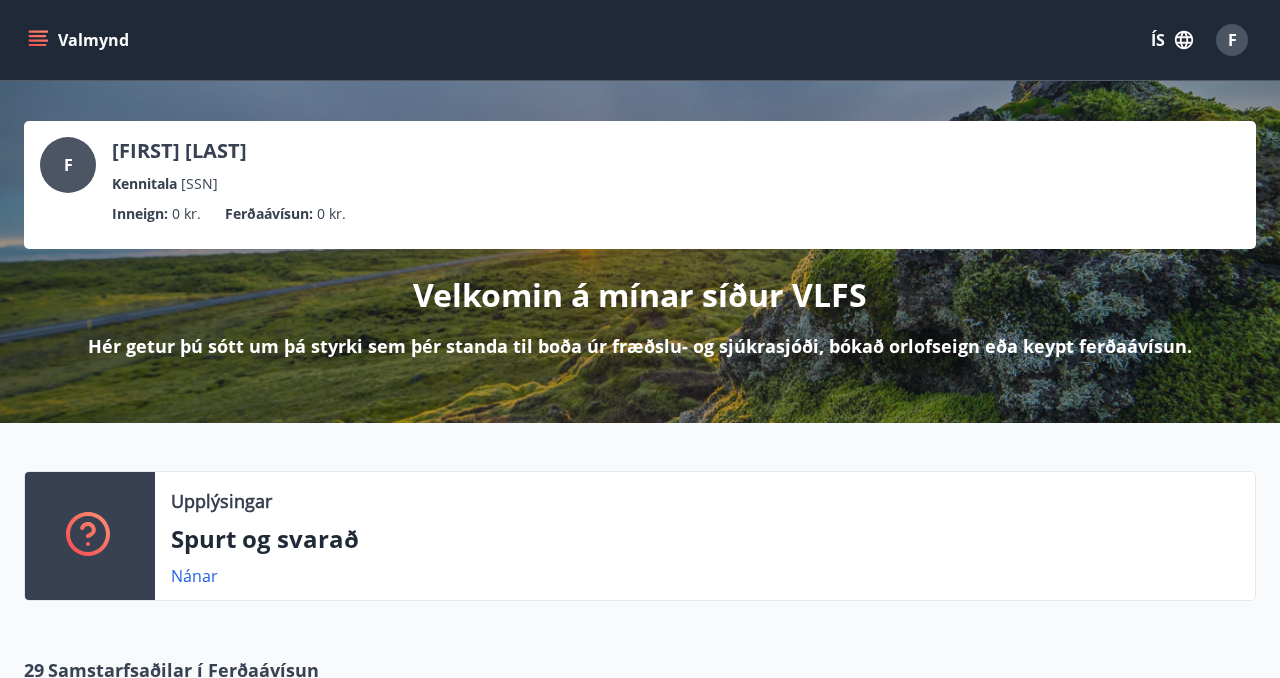 click 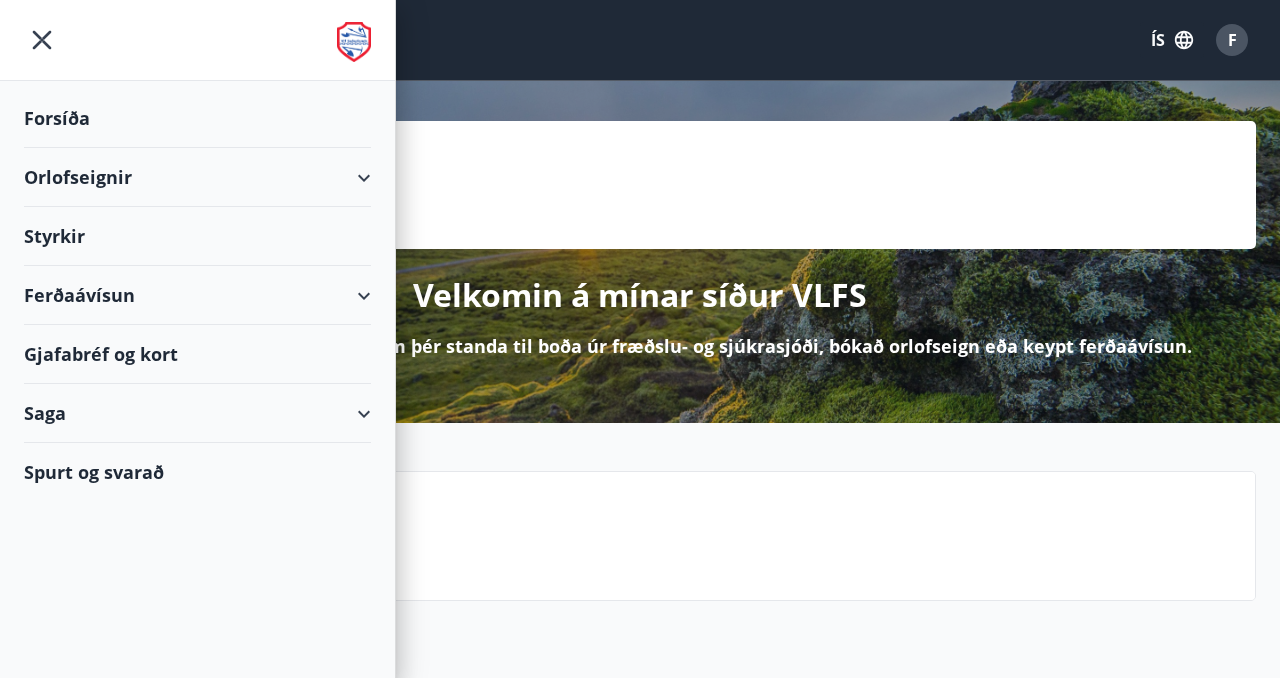 click on "Orlofseignir" at bounding box center (197, 177) 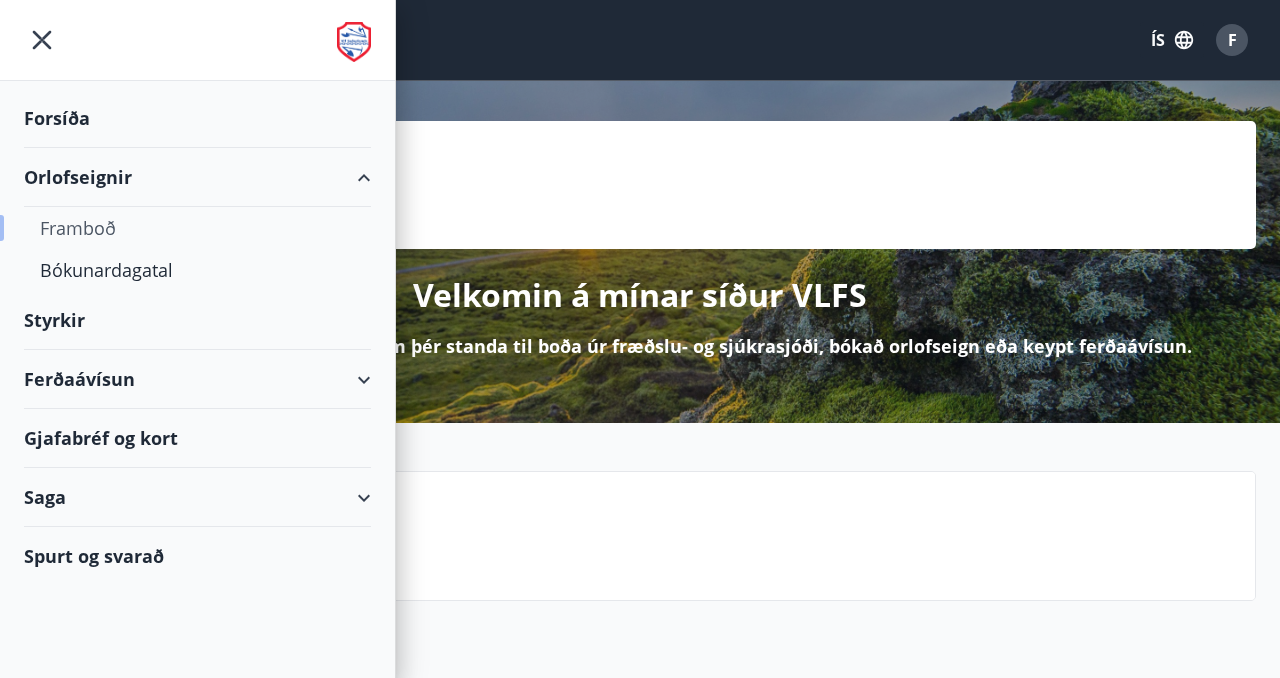 click on "Framboð" at bounding box center (197, 228) 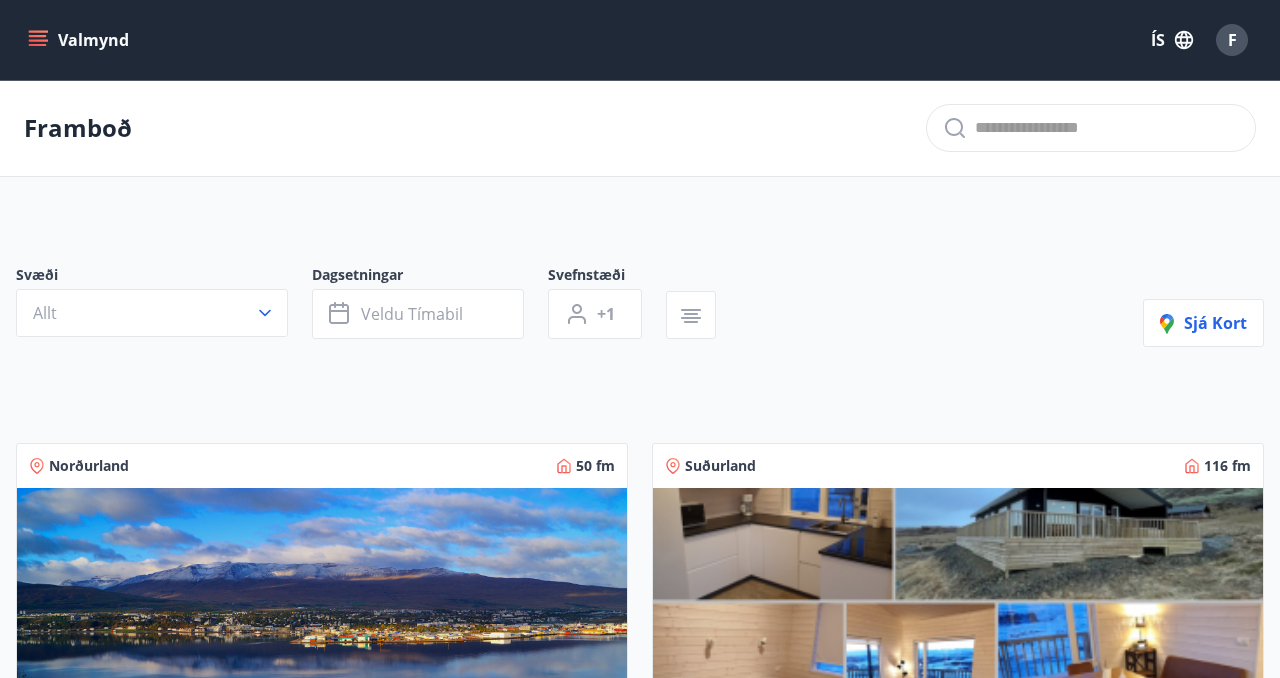 click 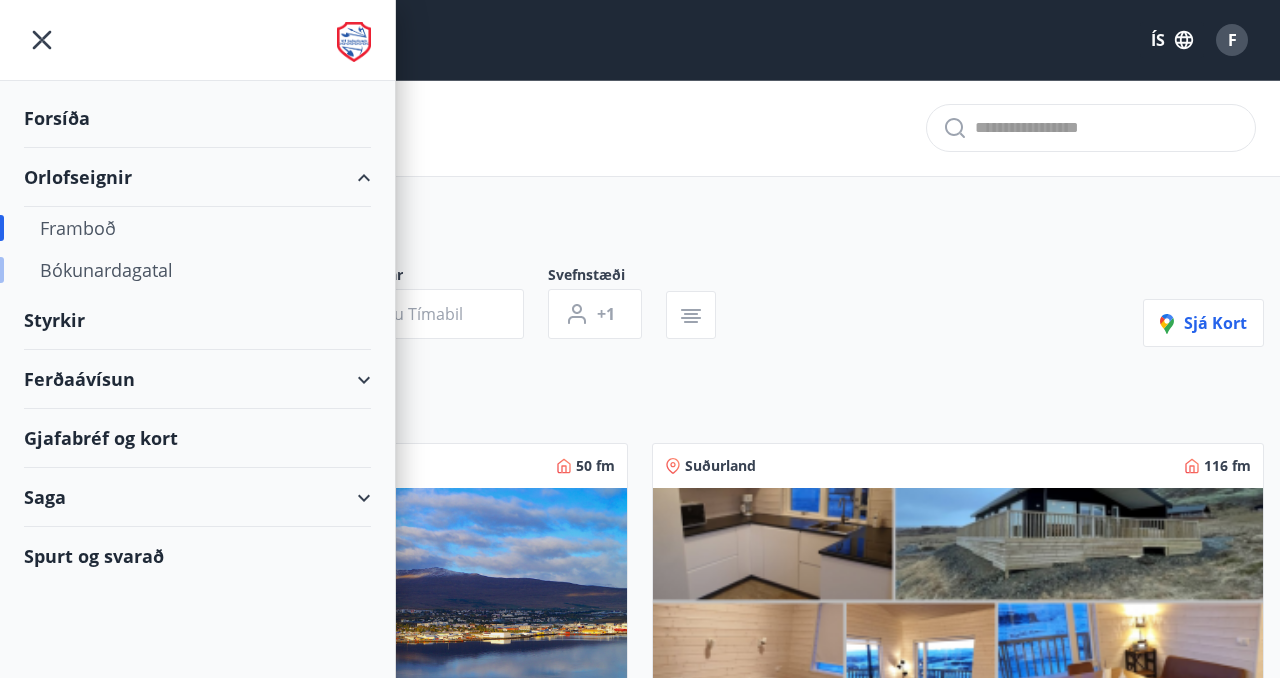 click on "Bókunardagatal" at bounding box center (197, 270) 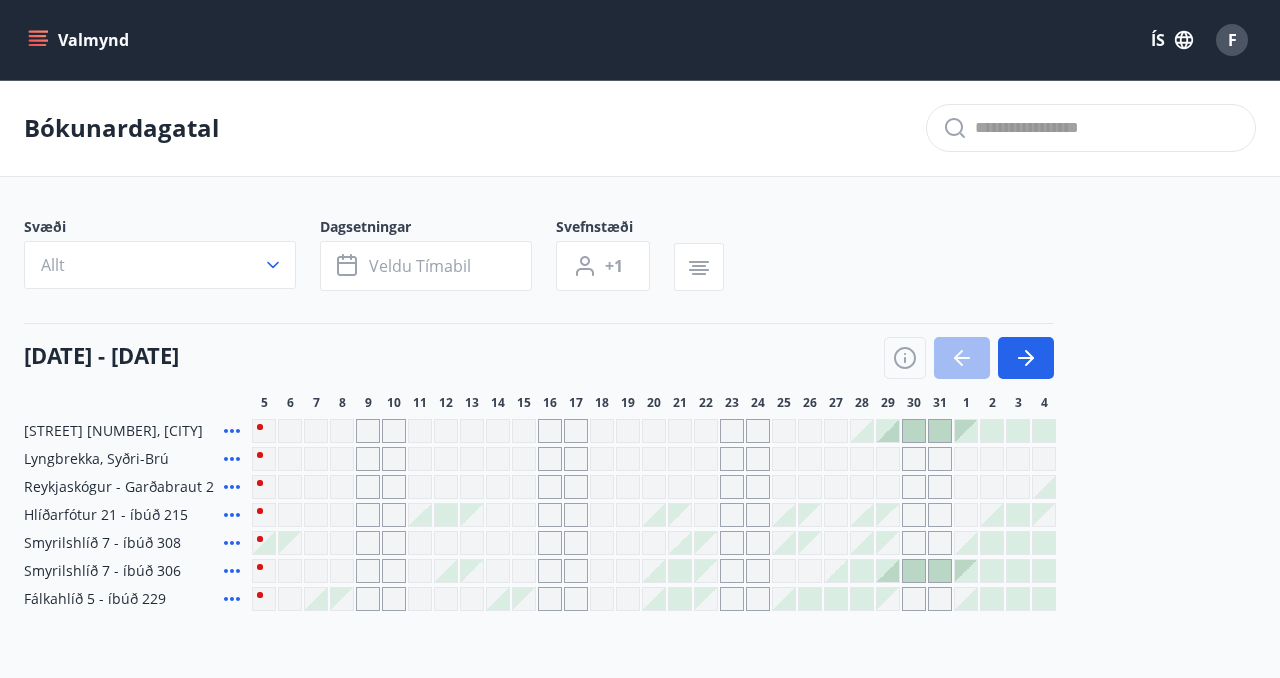 click at bounding box center [342, 431] 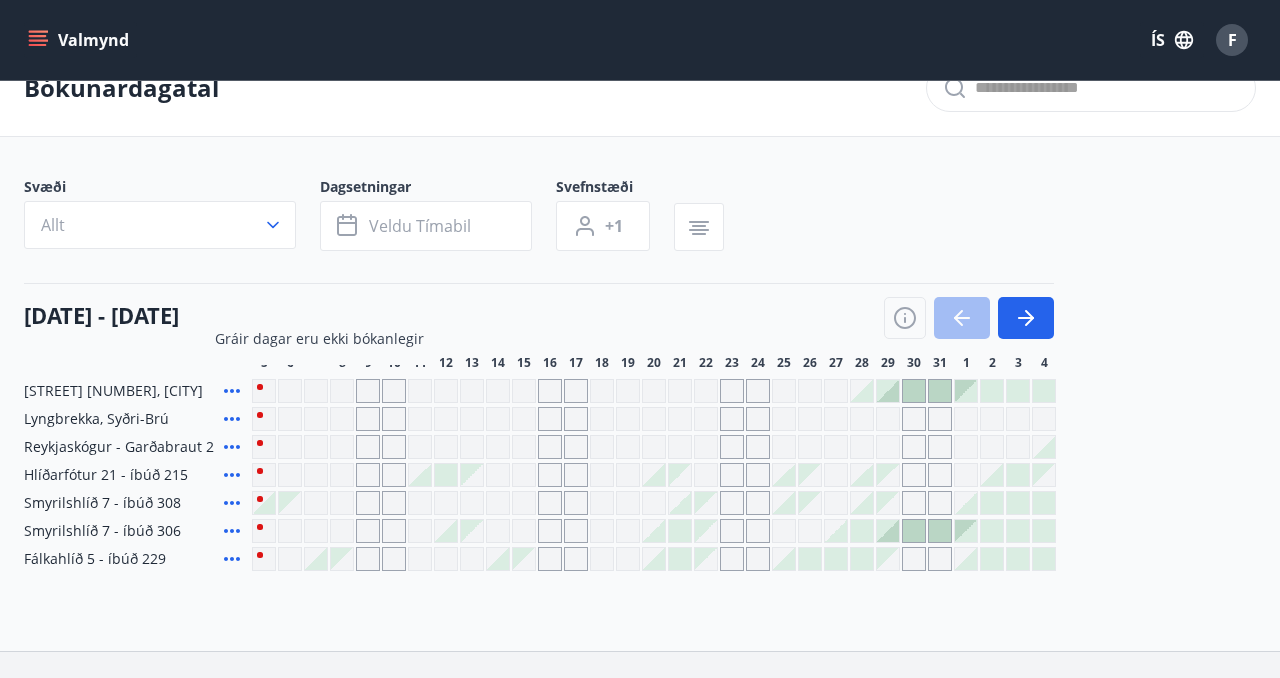 scroll, scrollTop: 0, scrollLeft: 0, axis: both 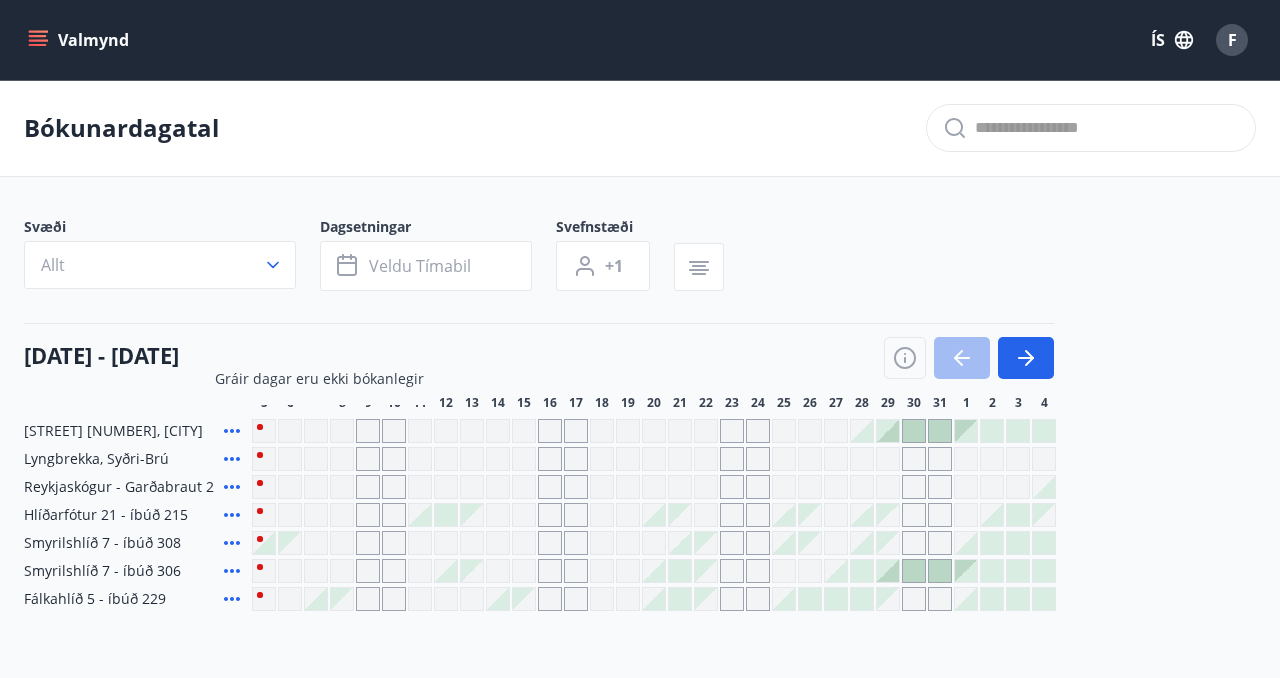 click 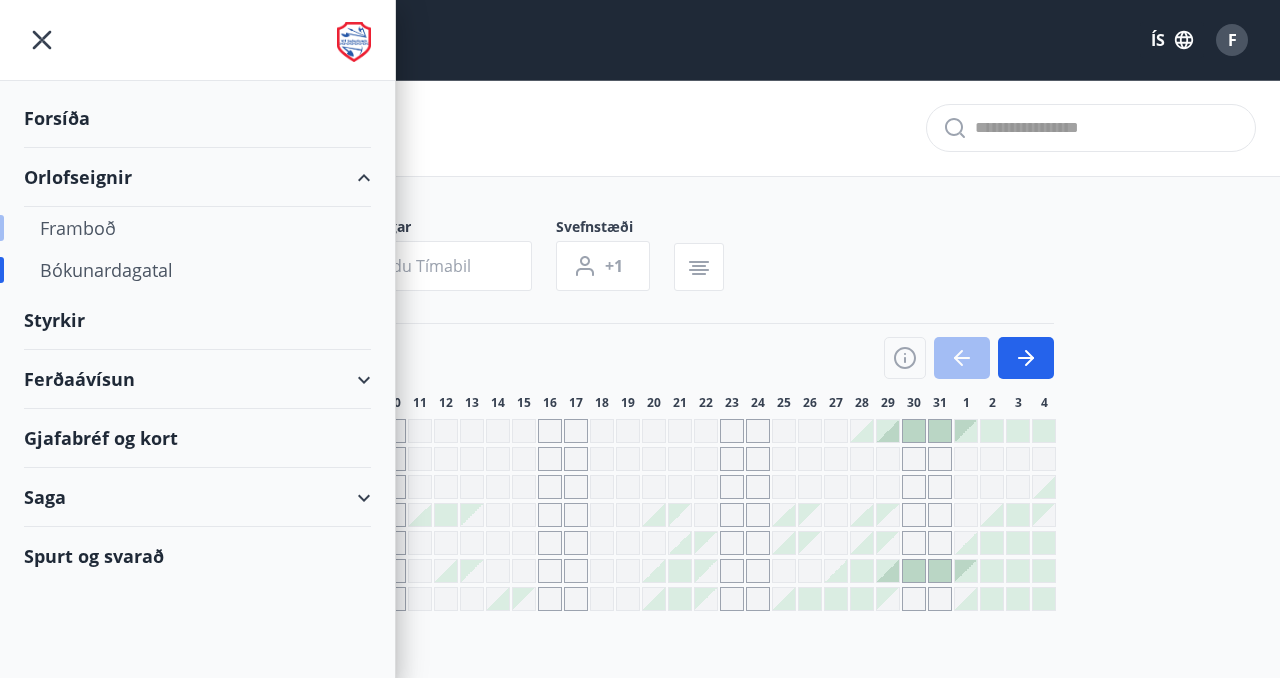click on "Framboð" at bounding box center [197, 228] 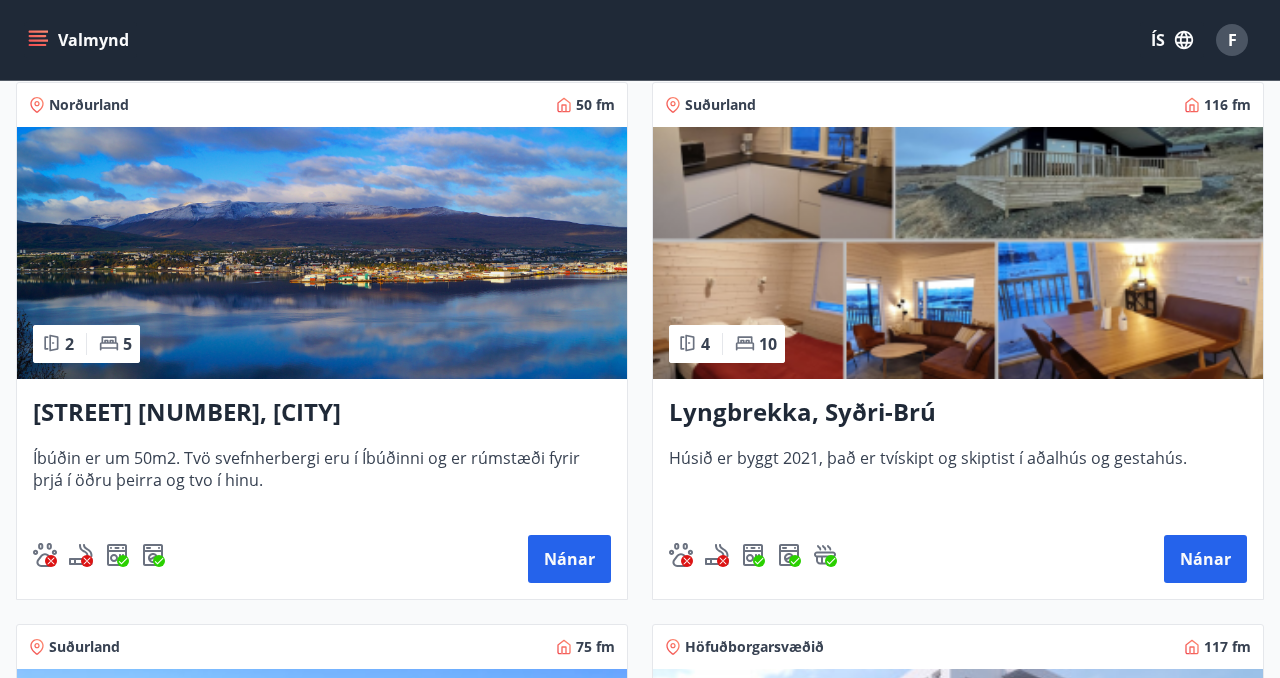 scroll, scrollTop: 372, scrollLeft: 0, axis: vertical 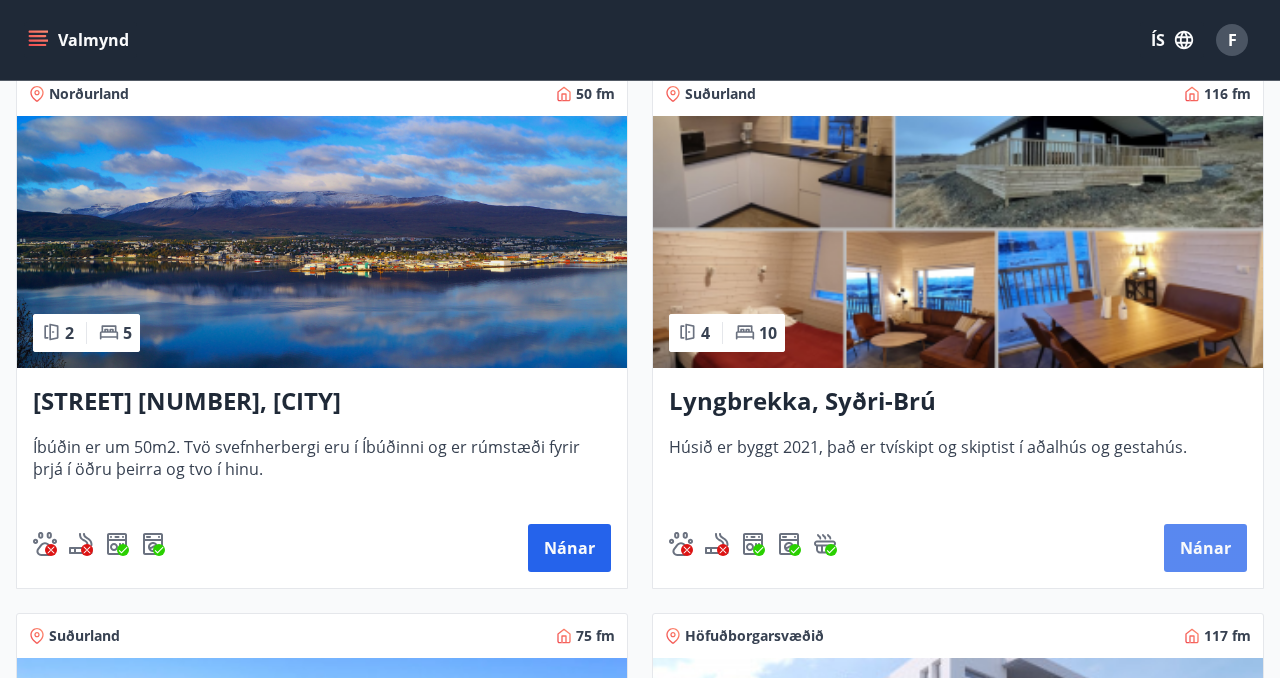 click on "Nánar" at bounding box center (1205, 548) 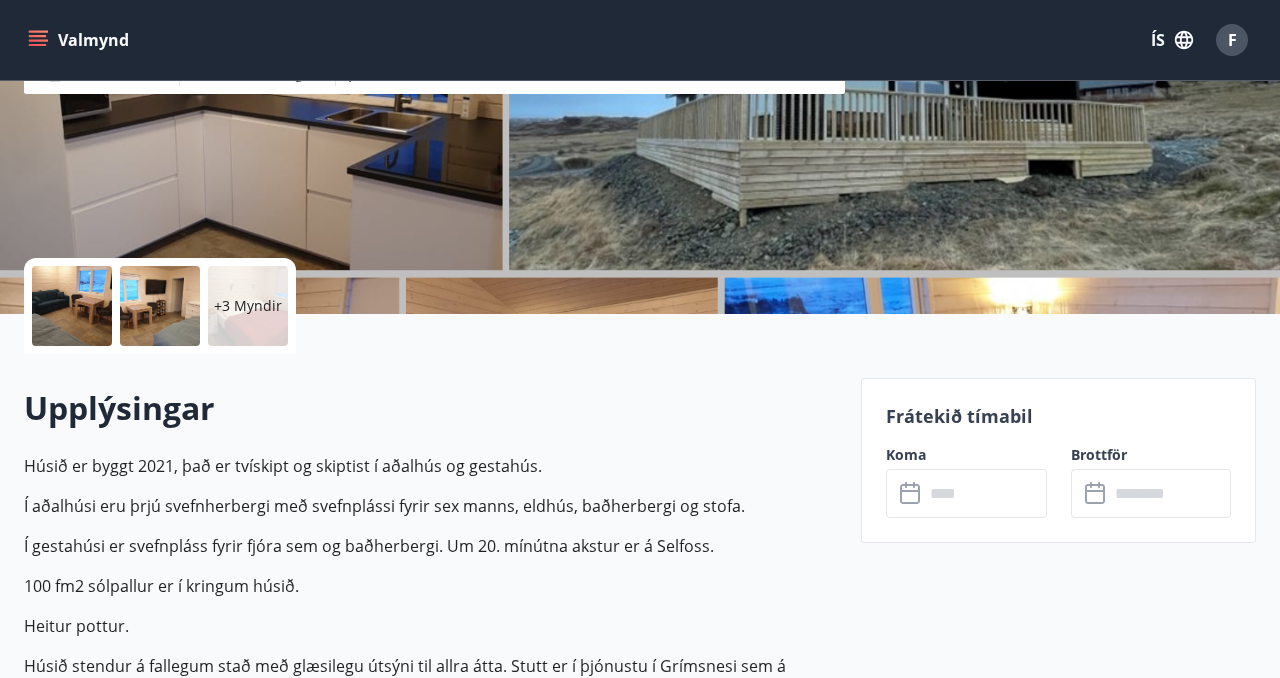 scroll, scrollTop: 267, scrollLeft: 0, axis: vertical 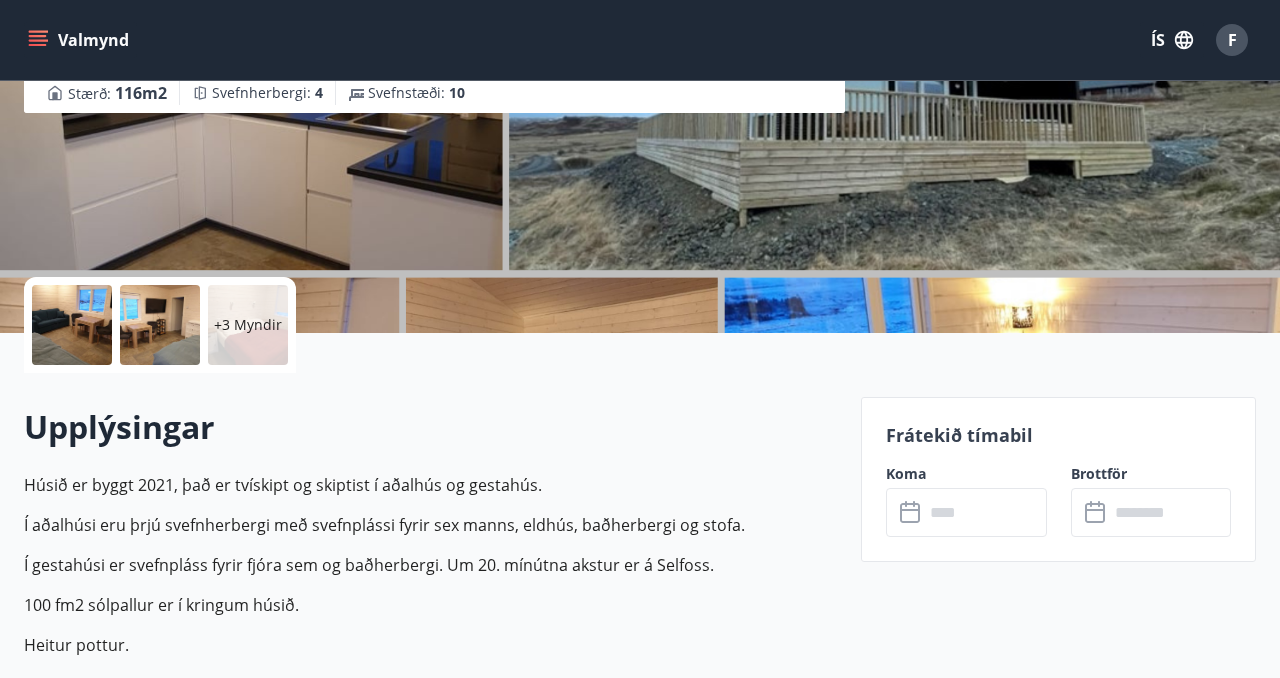click at bounding box center (985, 512) 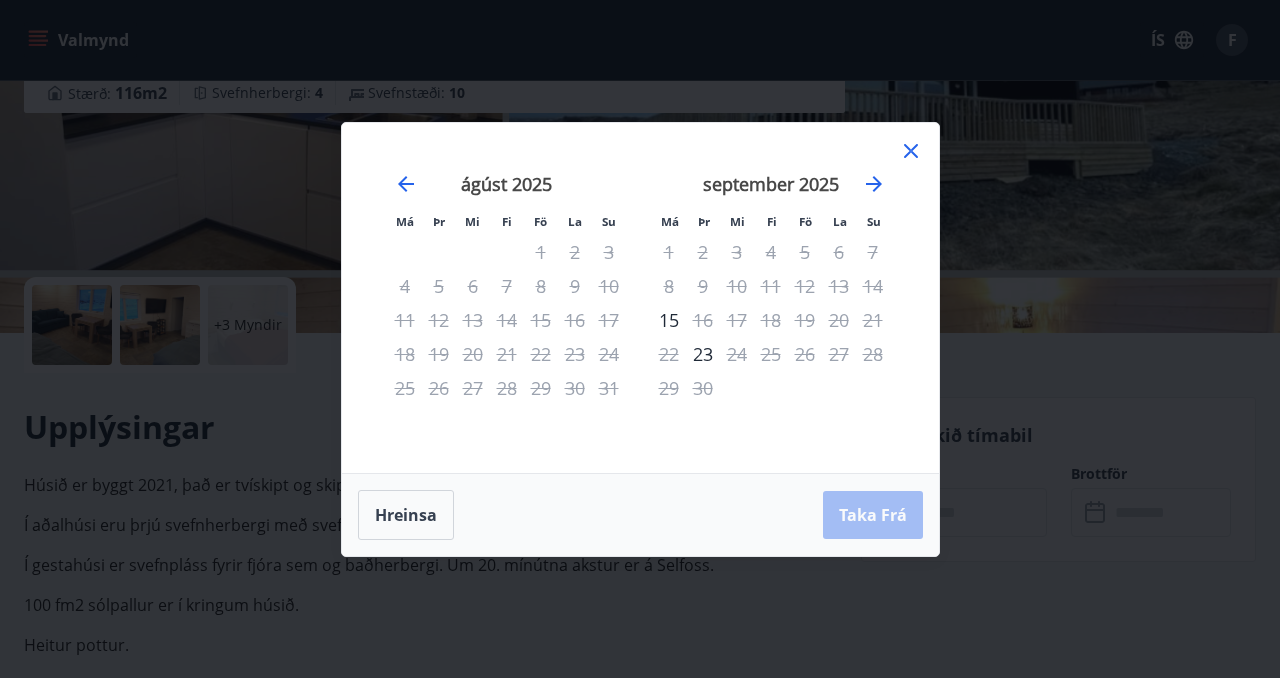 click 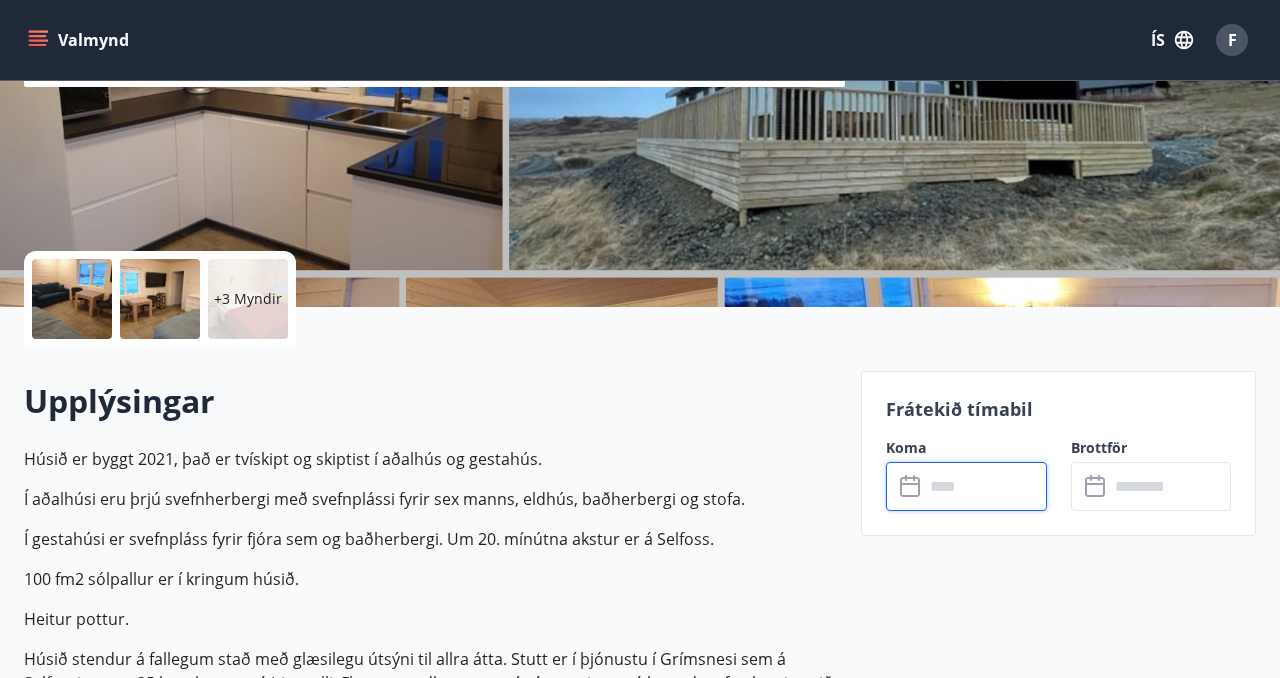 scroll, scrollTop: 294, scrollLeft: 0, axis: vertical 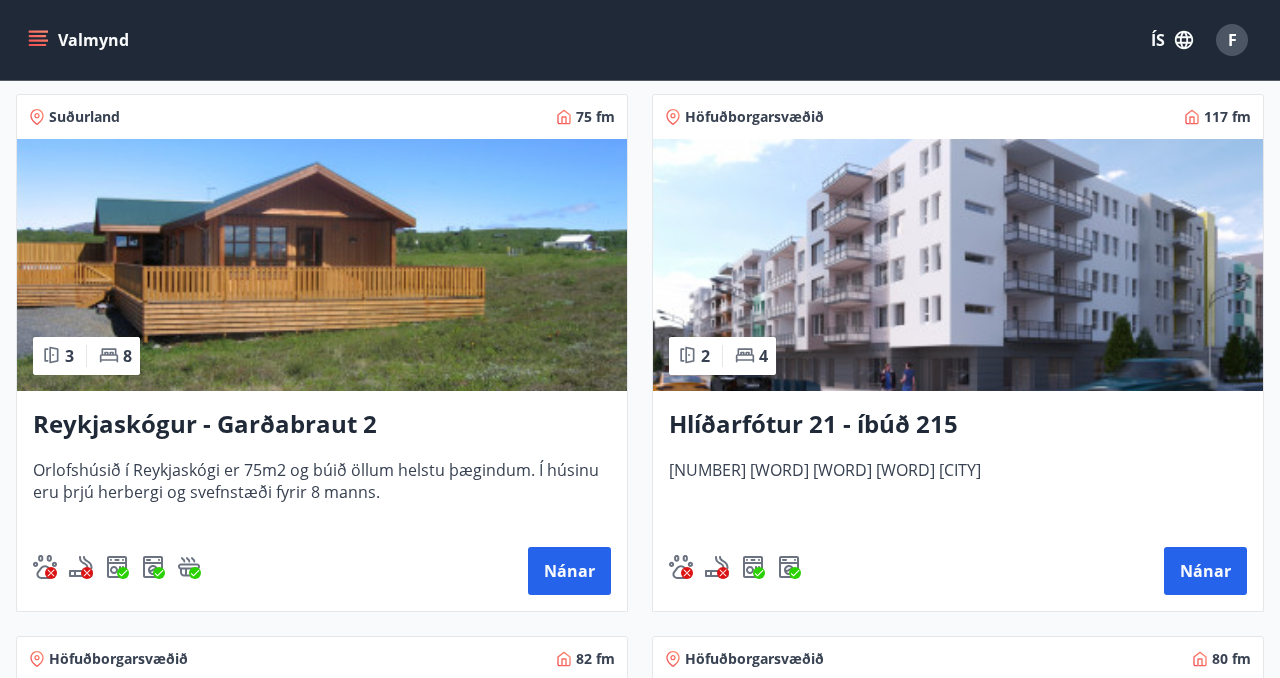 click on "Reykjaskógur - Garðabraut 2" at bounding box center [322, 425] 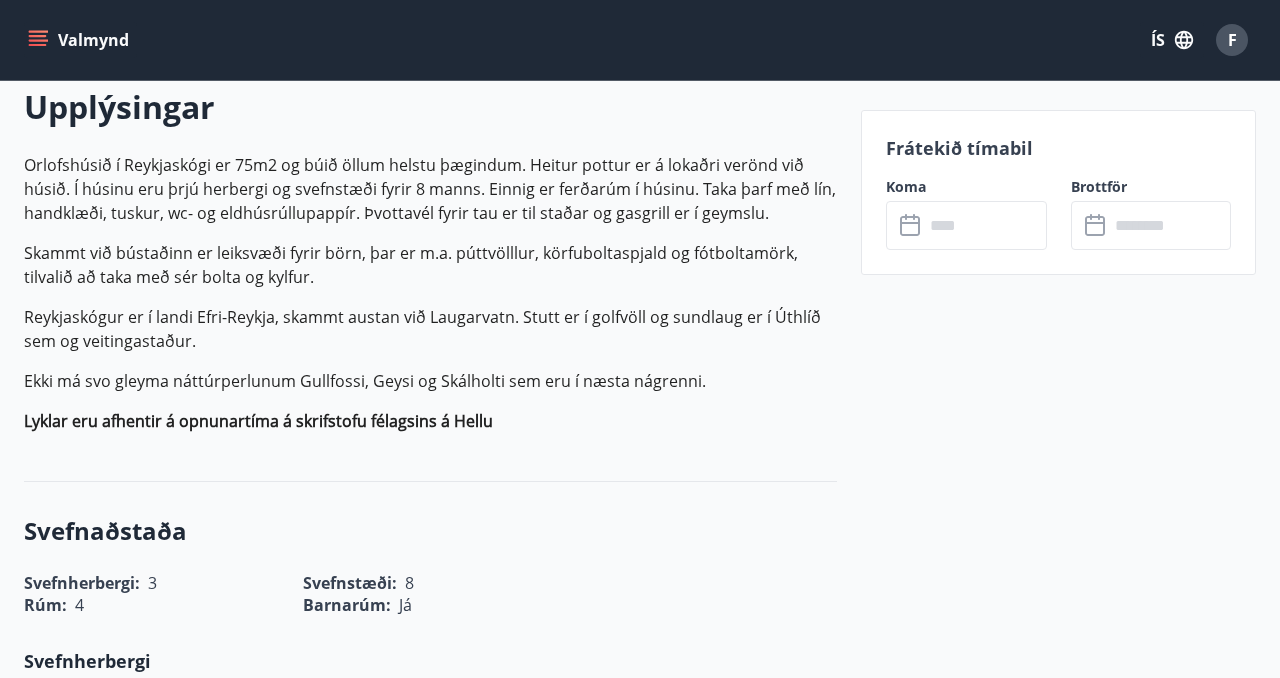 scroll, scrollTop: 585, scrollLeft: 0, axis: vertical 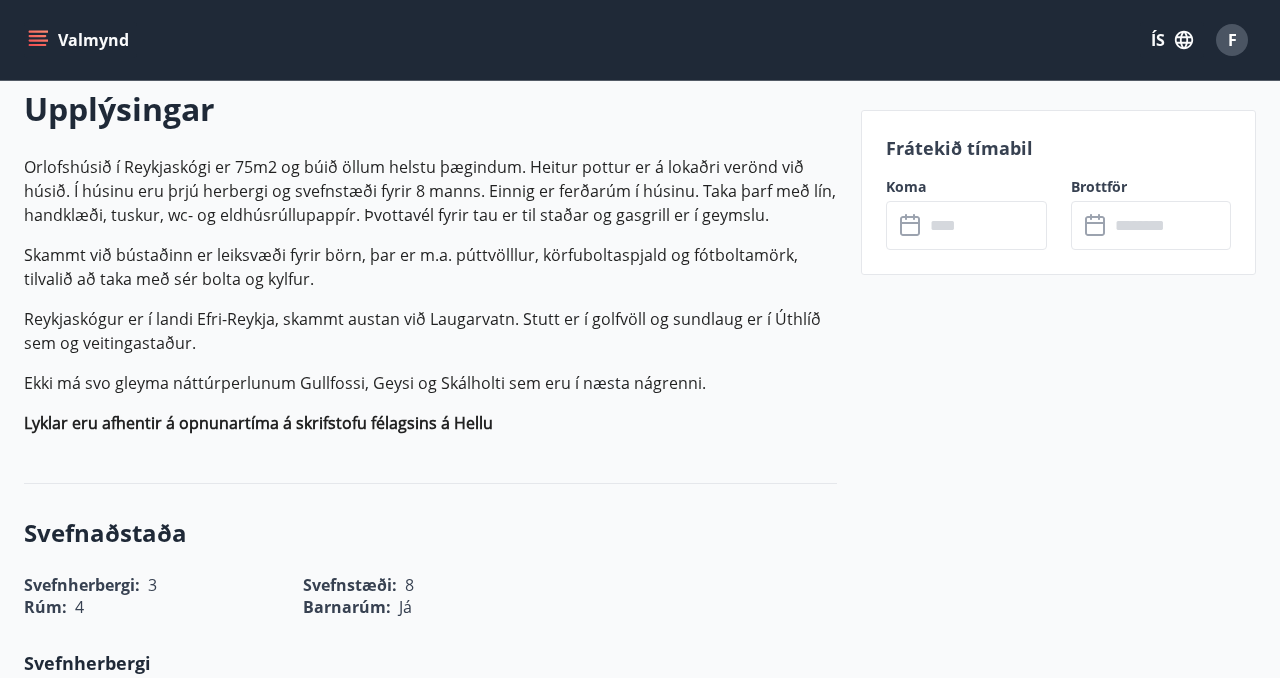 click at bounding box center (985, 225) 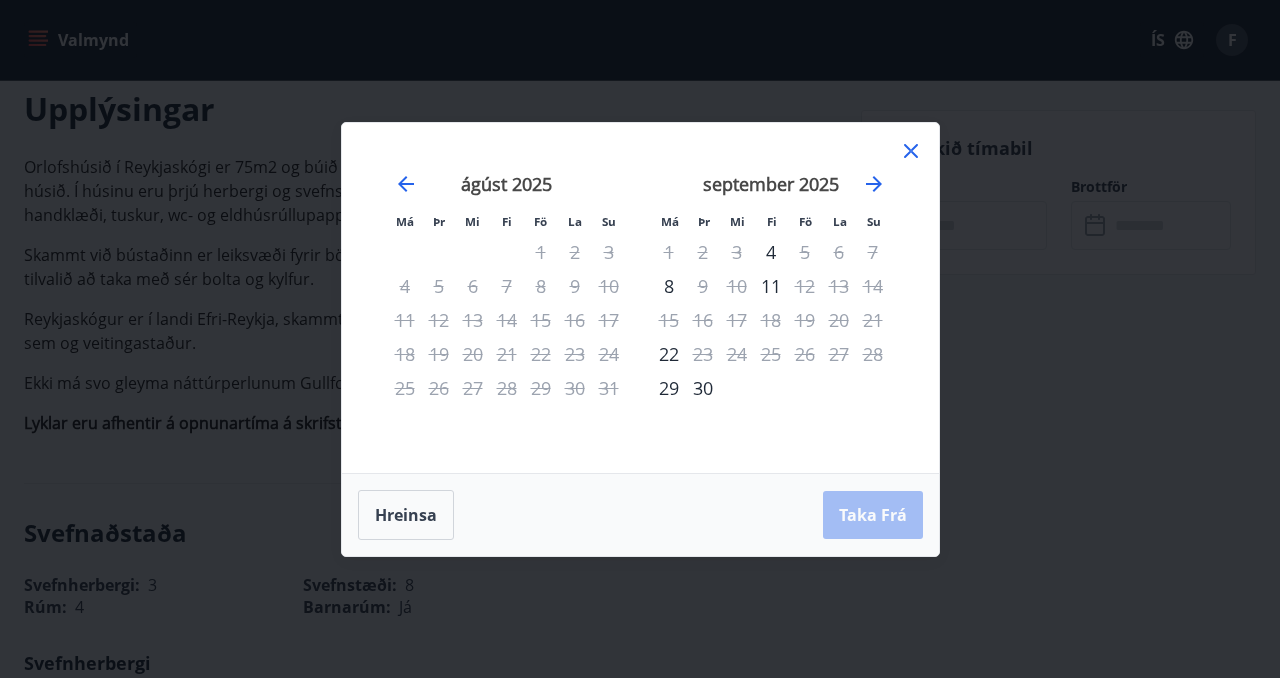 click on "september 2025 1 2 3 4 5 6 7 8 9 10 11 12 13 14 15 16 17 18 19 20 21 22 23 24 25 26 27 28 29 30" at bounding box center (771, 311) 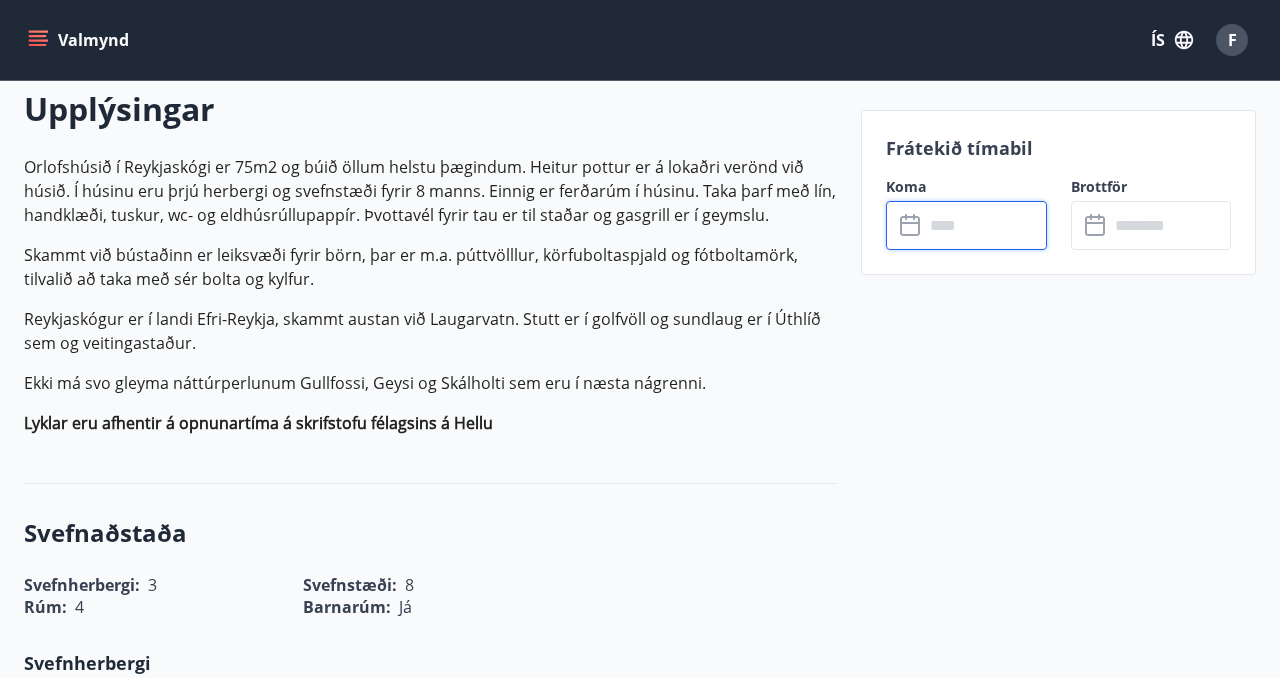 click 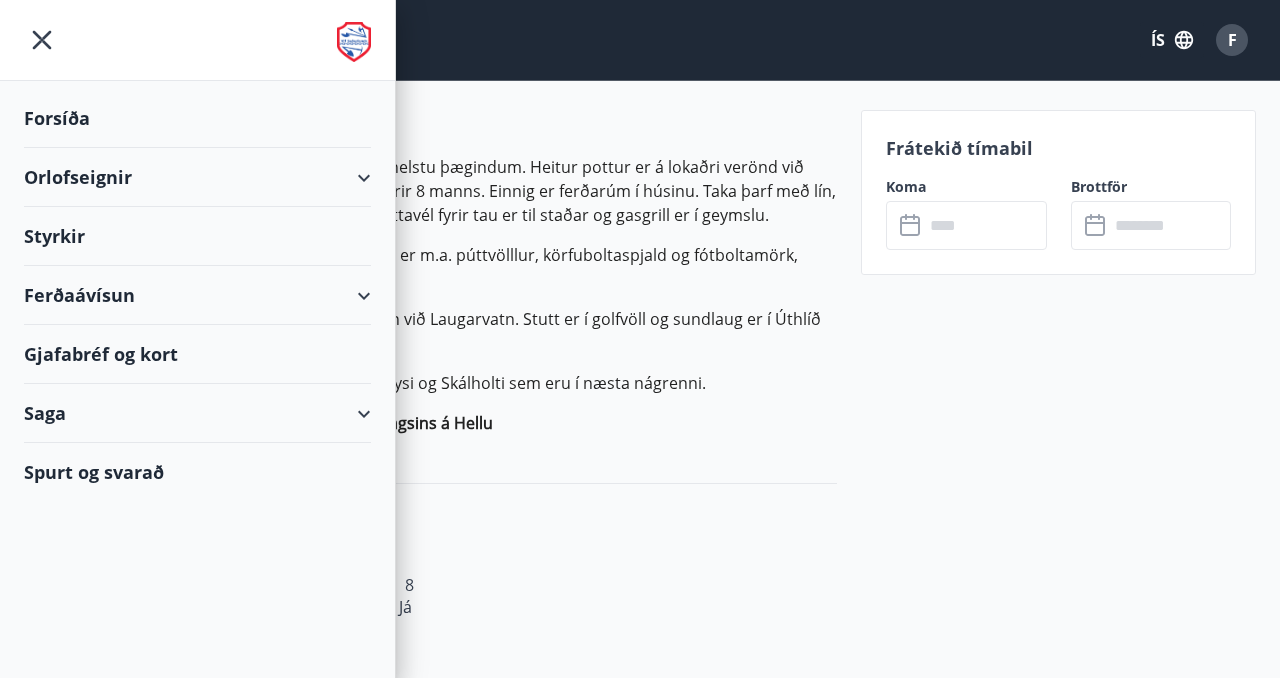 click on "Orlofshúsið í Reykjaskógi er 75m2 og búið öllum helstu þægindum. Heitur pottur er á lokaðri verönd við húsið. Í húsinu eru þrjú herbergi og svefnstæði fyrir 8 manns. Einnig er ferðarúm í húsinu. Taka þarf með lín, handklæði, tuskur, wc- og eldhúsrúllupappír. Þvottavél fyrir tau er til staðar og gasgrill er í geymslu." at bounding box center (430, 191) 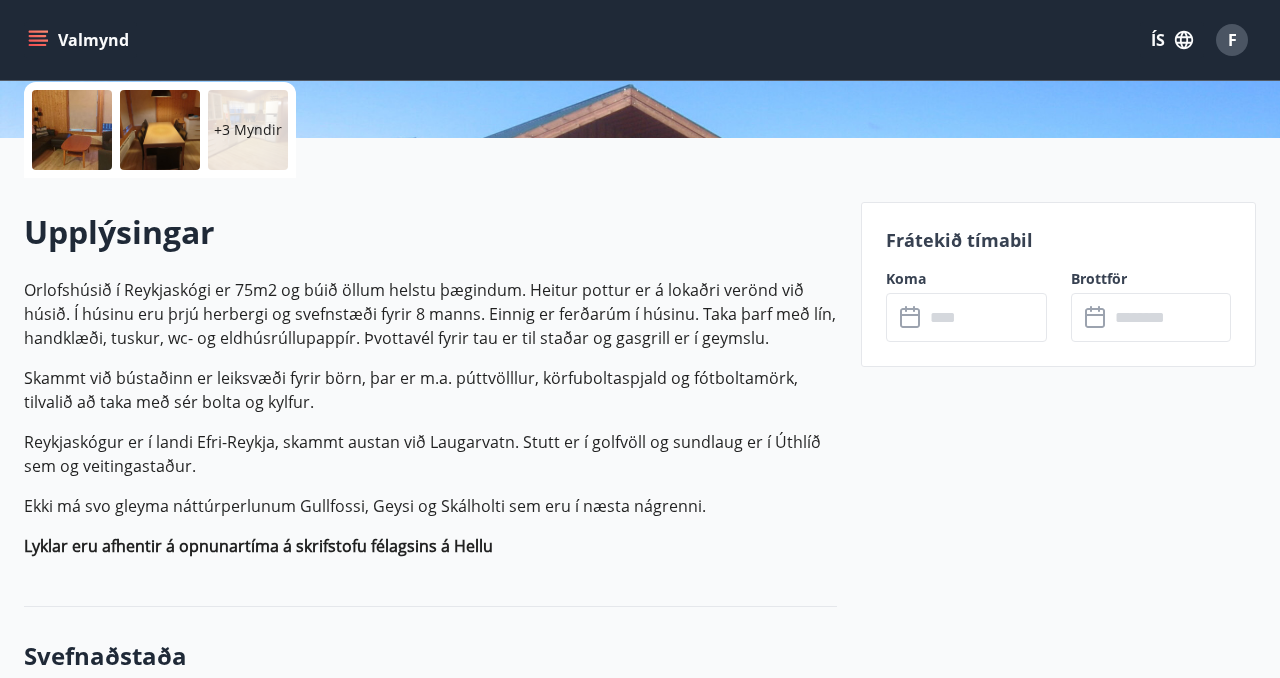 scroll, scrollTop: 460, scrollLeft: 0, axis: vertical 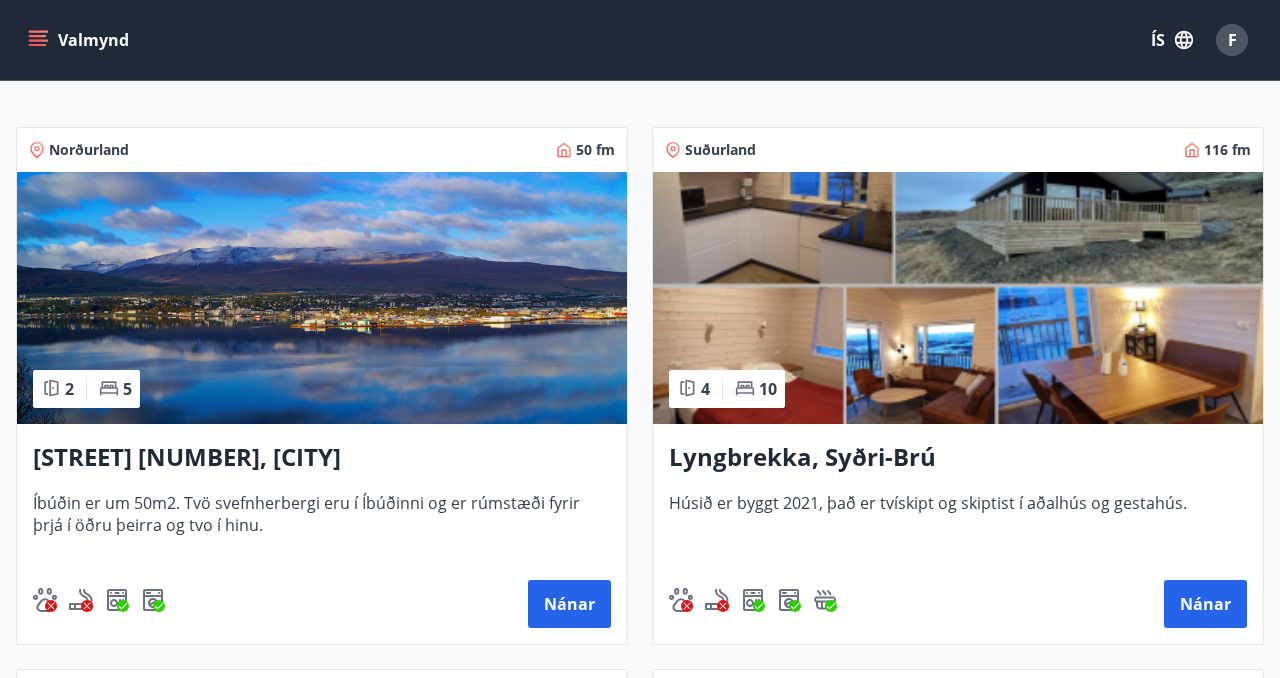 click on "[STREET] [NUMBER], [CITY]" at bounding box center (322, 458) 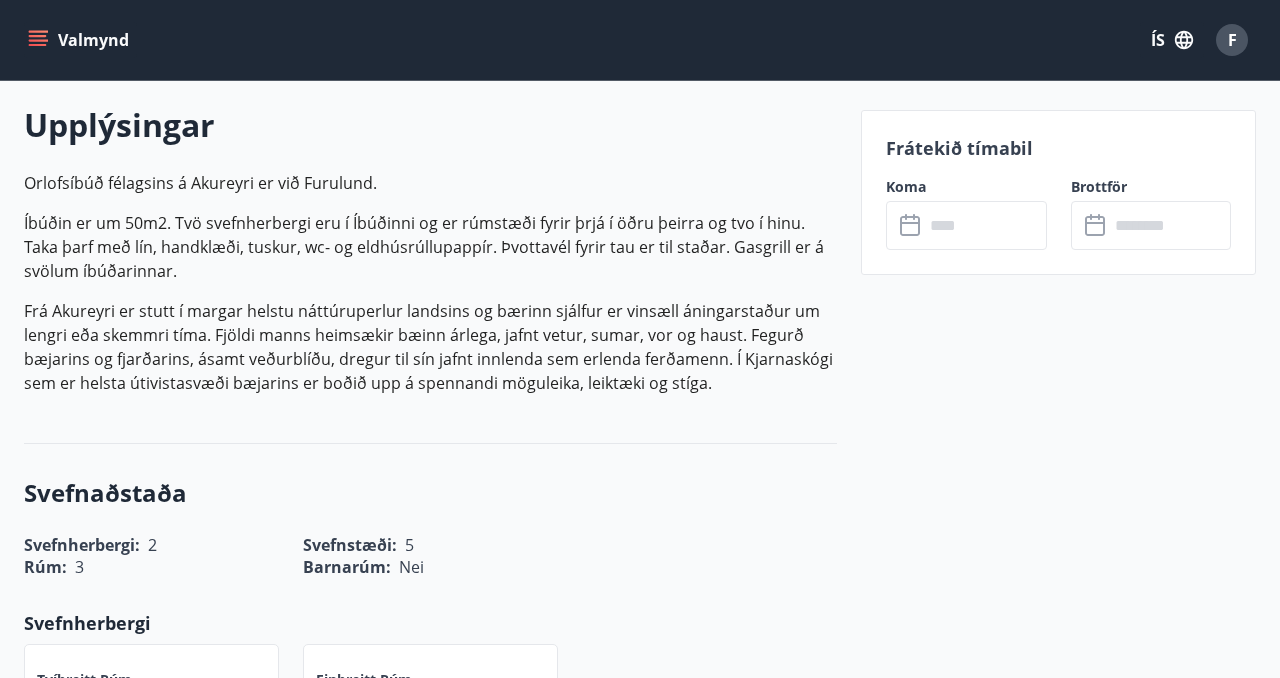 scroll, scrollTop: 589, scrollLeft: 0, axis: vertical 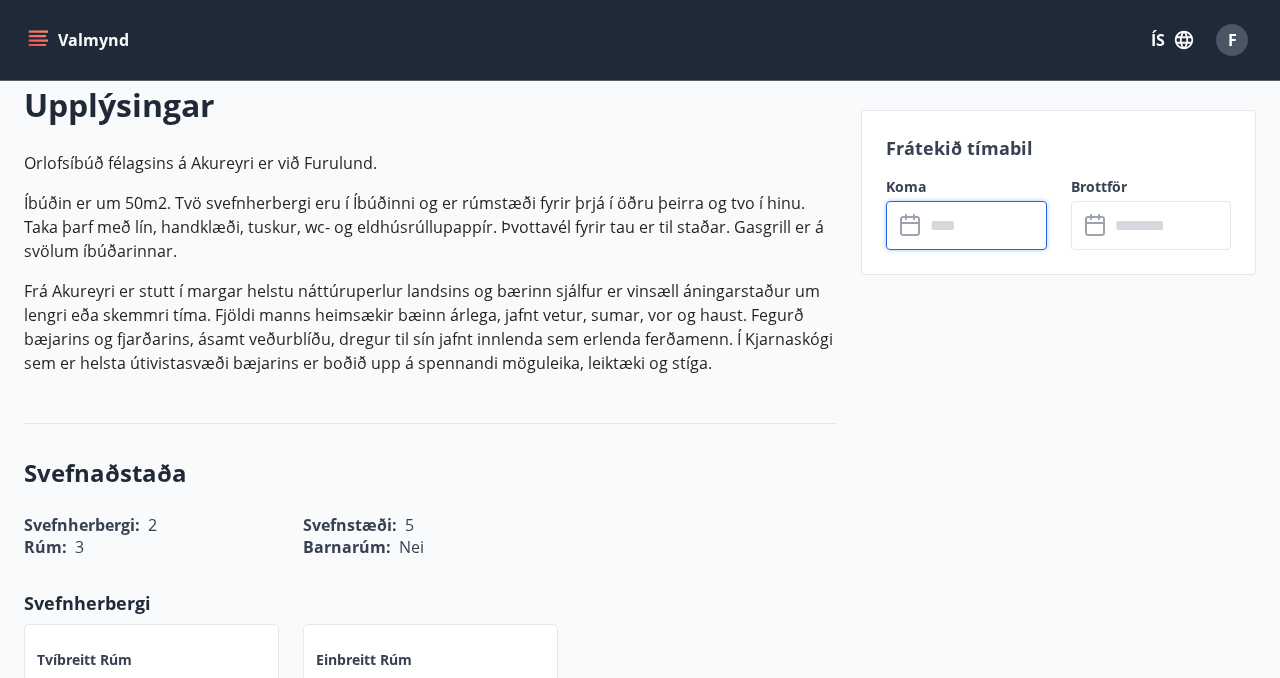 click at bounding box center [985, 225] 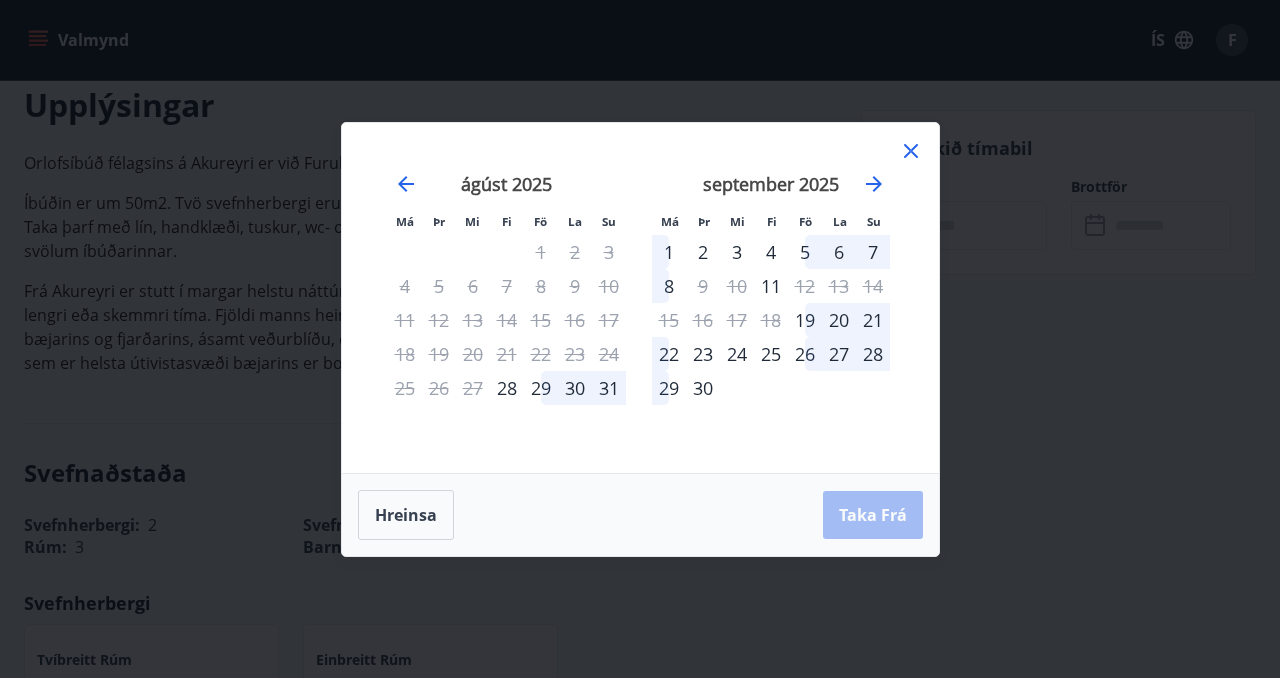 click 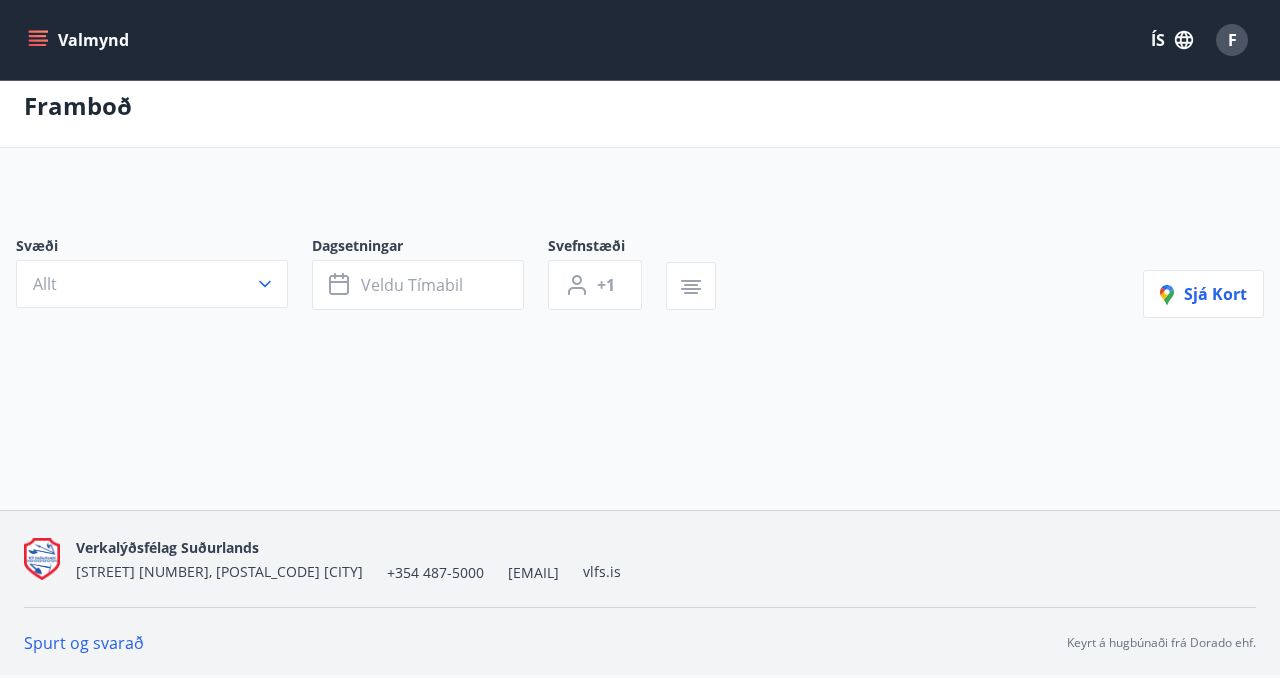 scroll, scrollTop: 0, scrollLeft: 0, axis: both 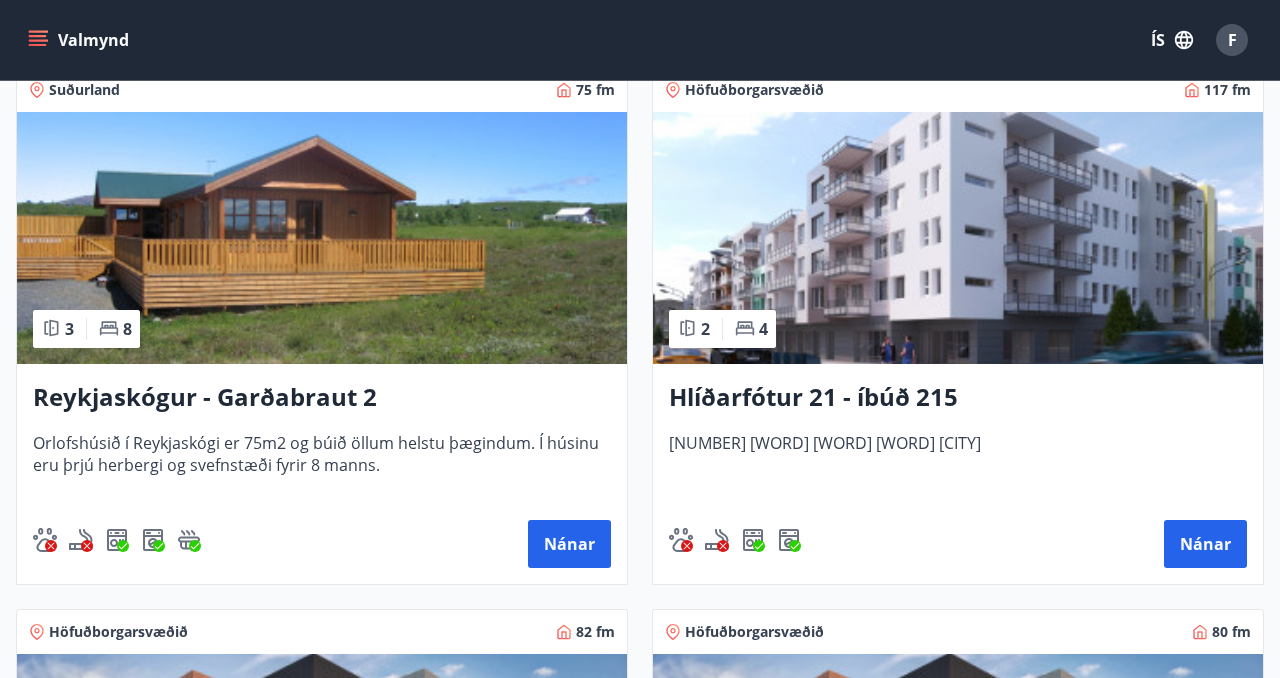click on "Hlíðarfótur 21 - íbúð 215" at bounding box center [958, 398] 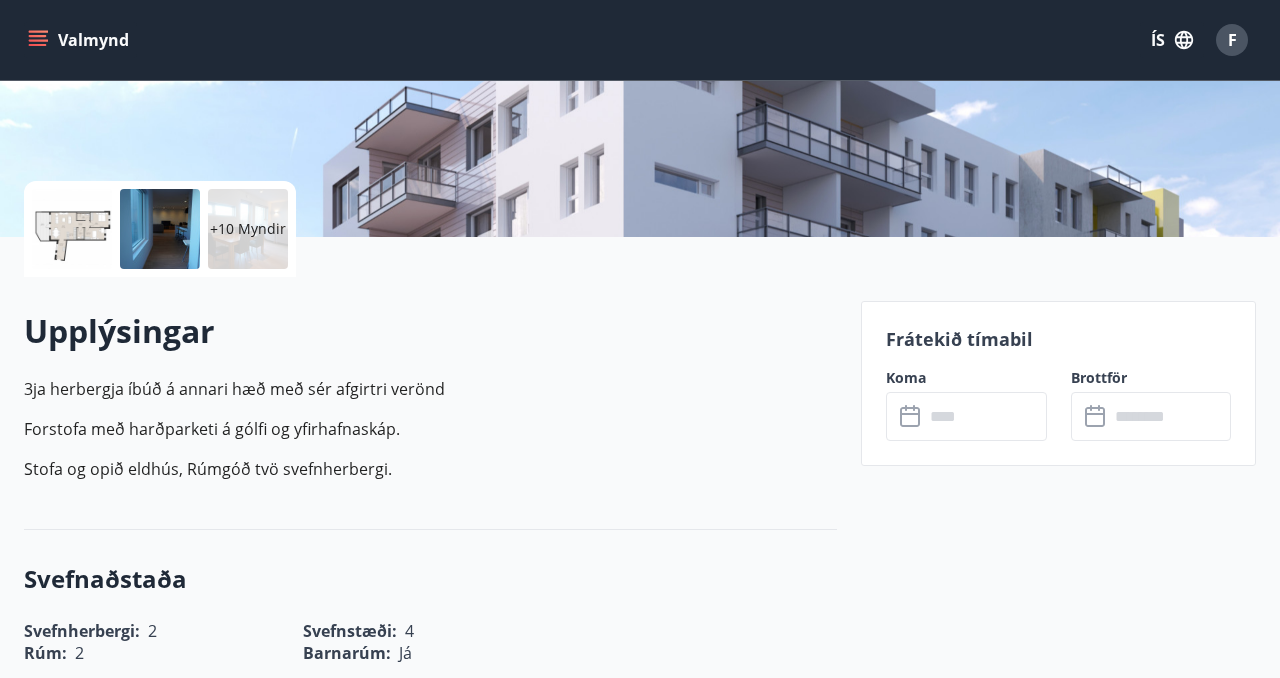 scroll, scrollTop: 377, scrollLeft: 0, axis: vertical 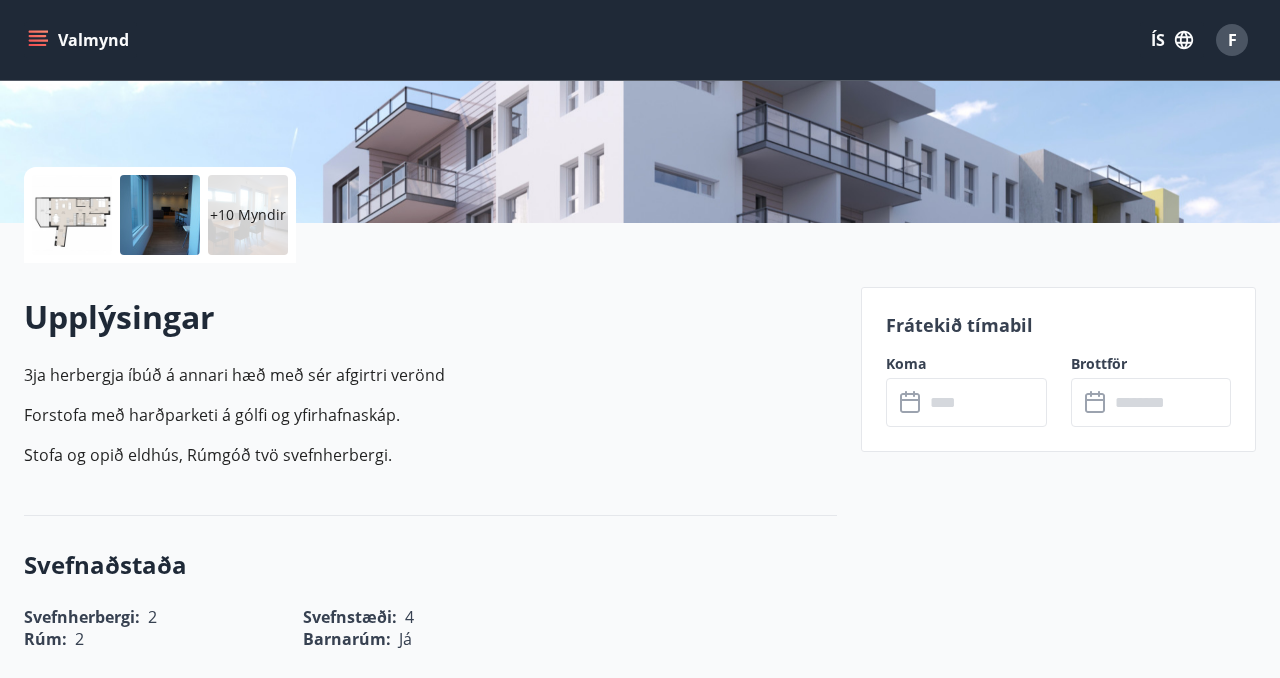 click at bounding box center (985, 402) 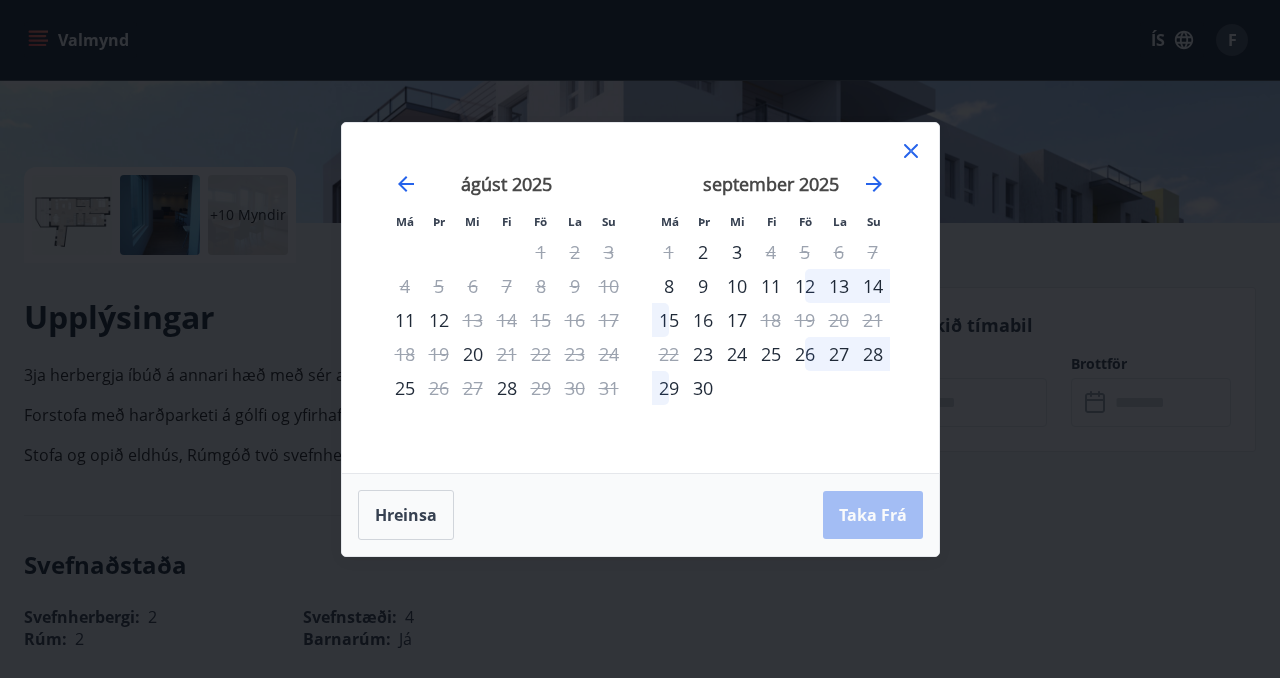 click 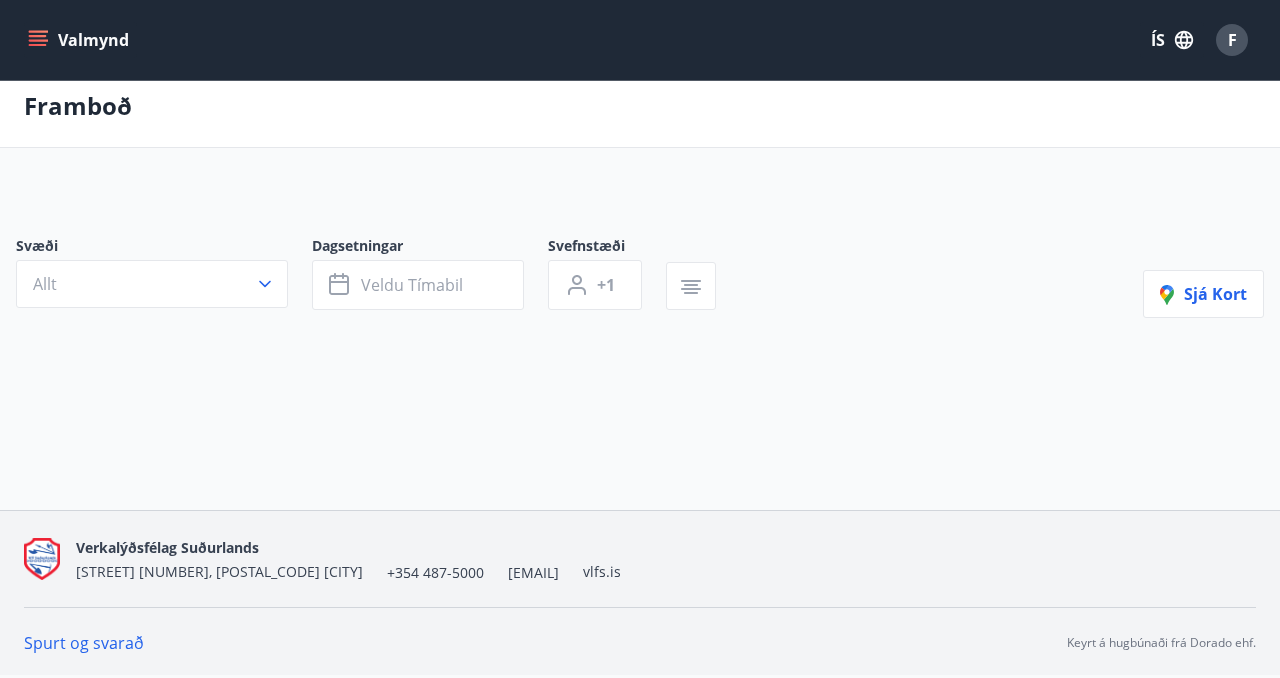 scroll, scrollTop: 0, scrollLeft: 0, axis: both 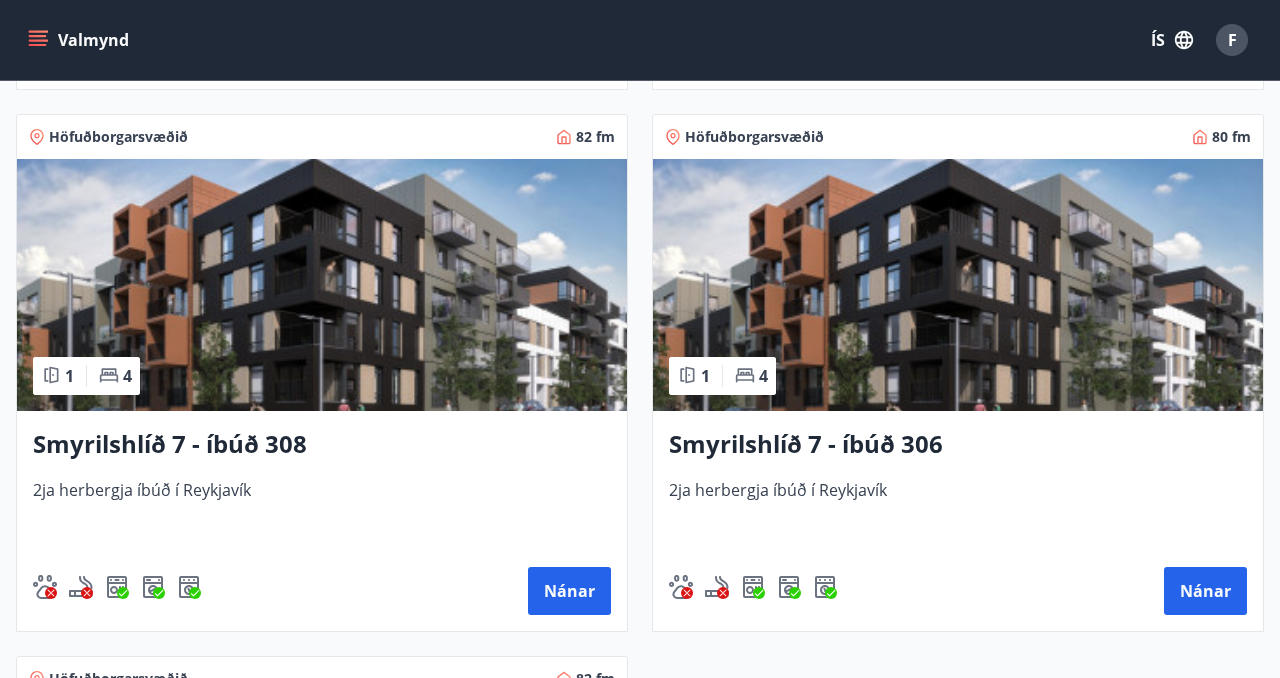 click on "Smyrilshlíð 7 - íbúð 308" at bounding box center [322, 445] 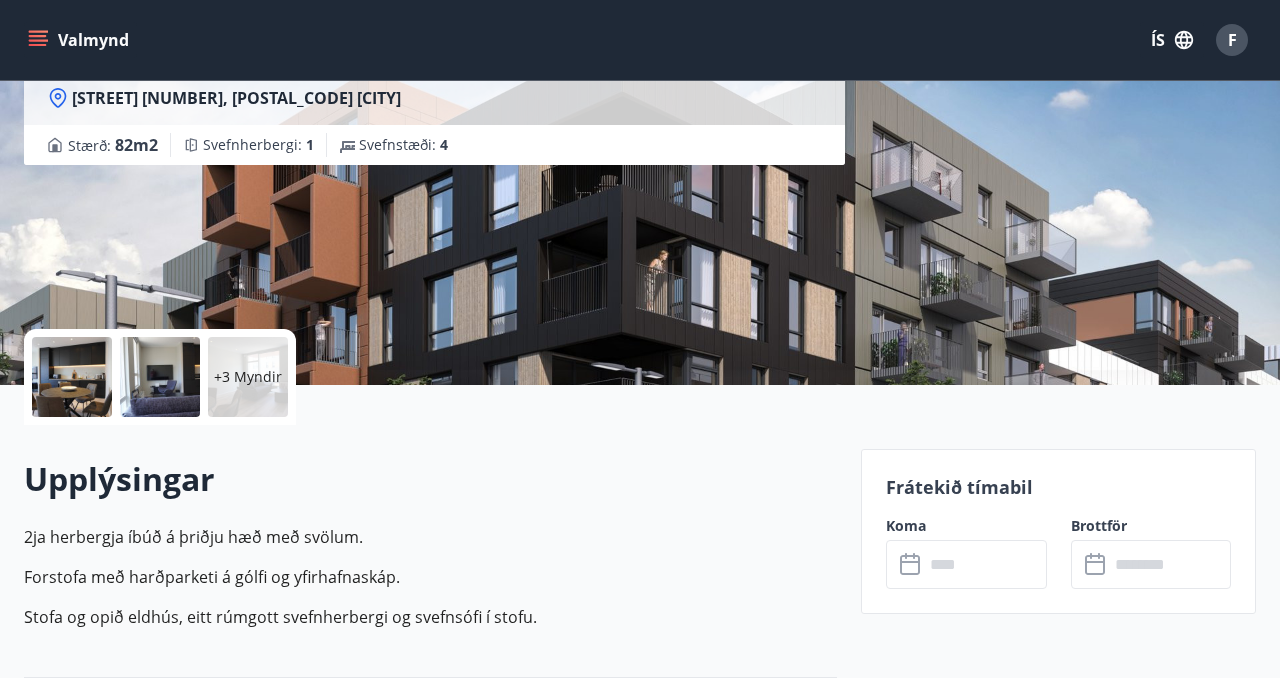 scroll, scrollTop: 221, scrollLeft: 0, axis: vertical 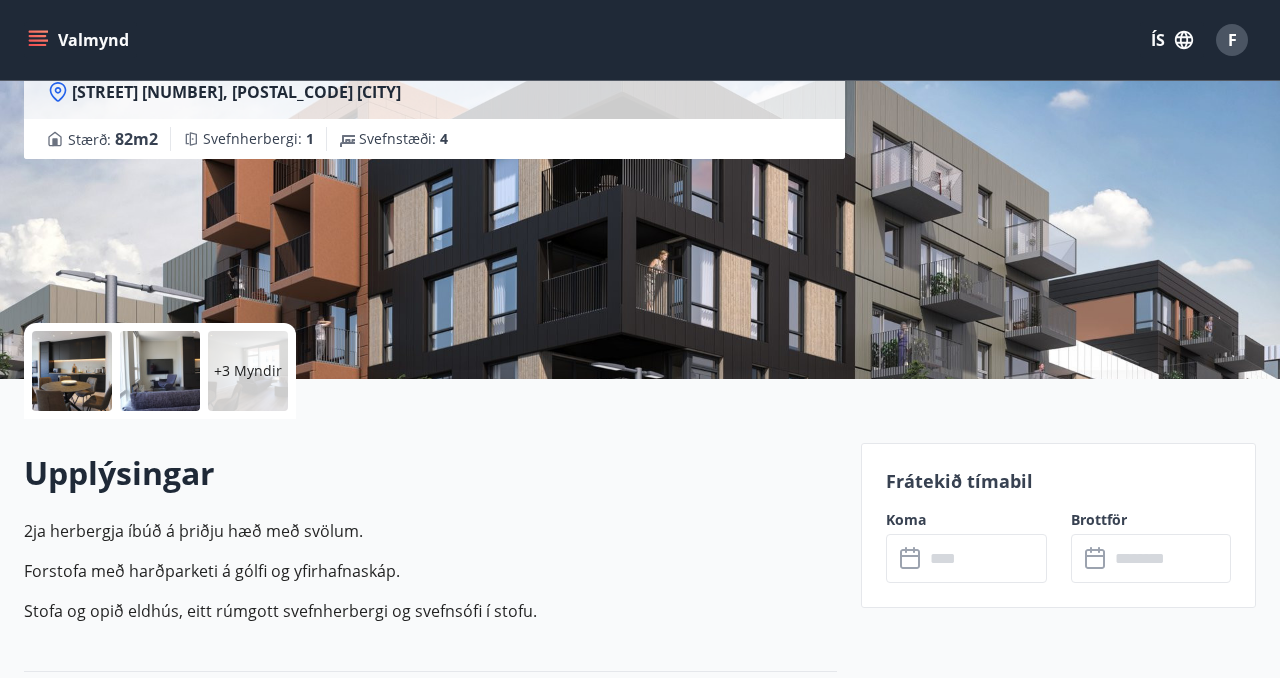 click at bounding box center (985, 558) 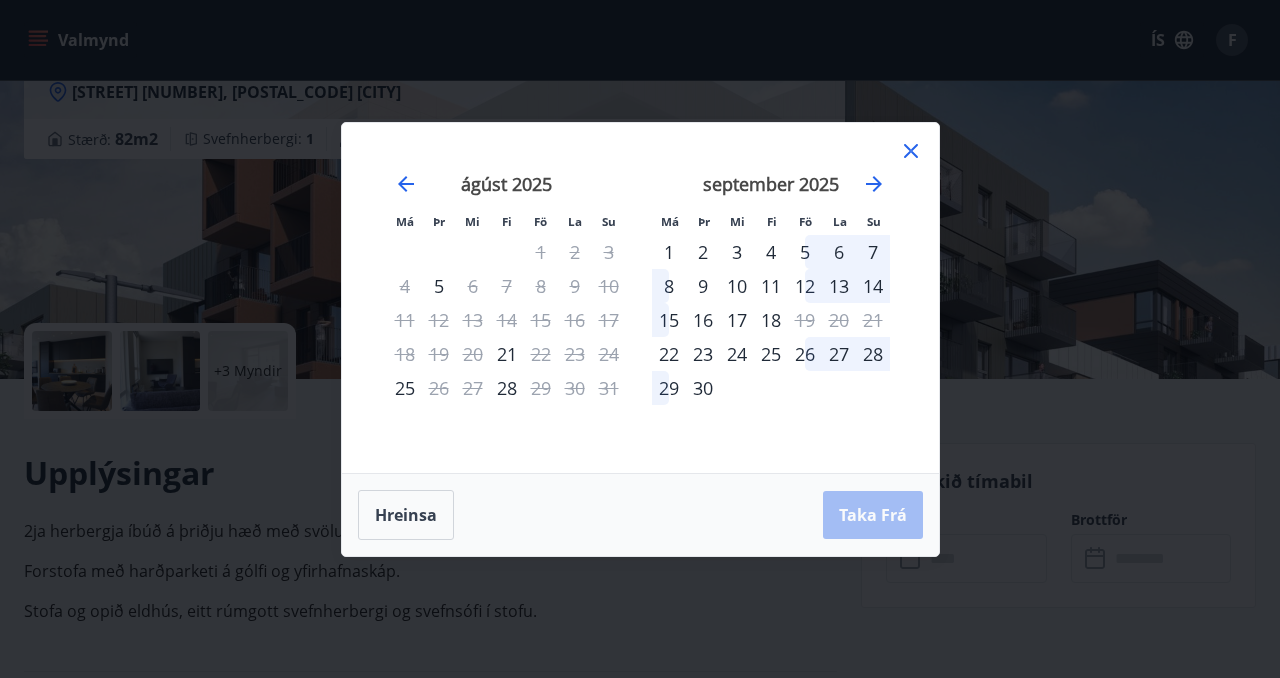 click 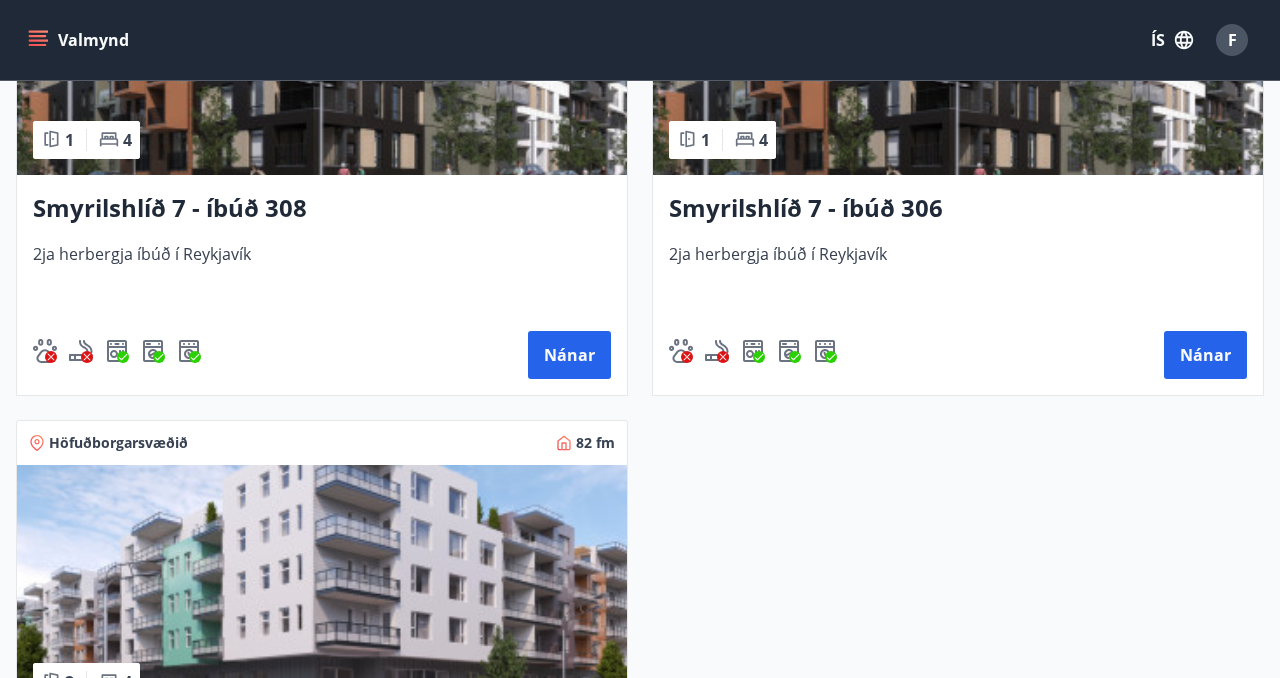 scroll, scrollTop: 1658, scrollLeft: 0, axis: vertical 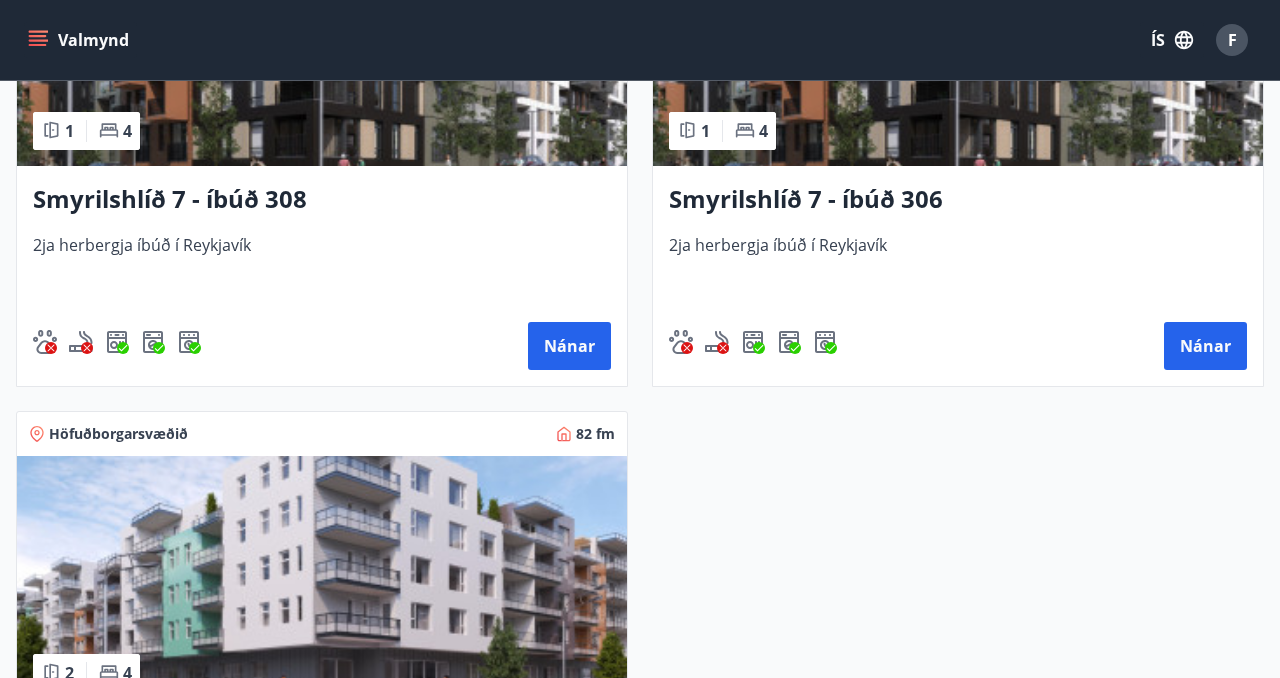 click on "Smyrilshlíð 7 - íbúð 306" at bounding box center [958, 200] 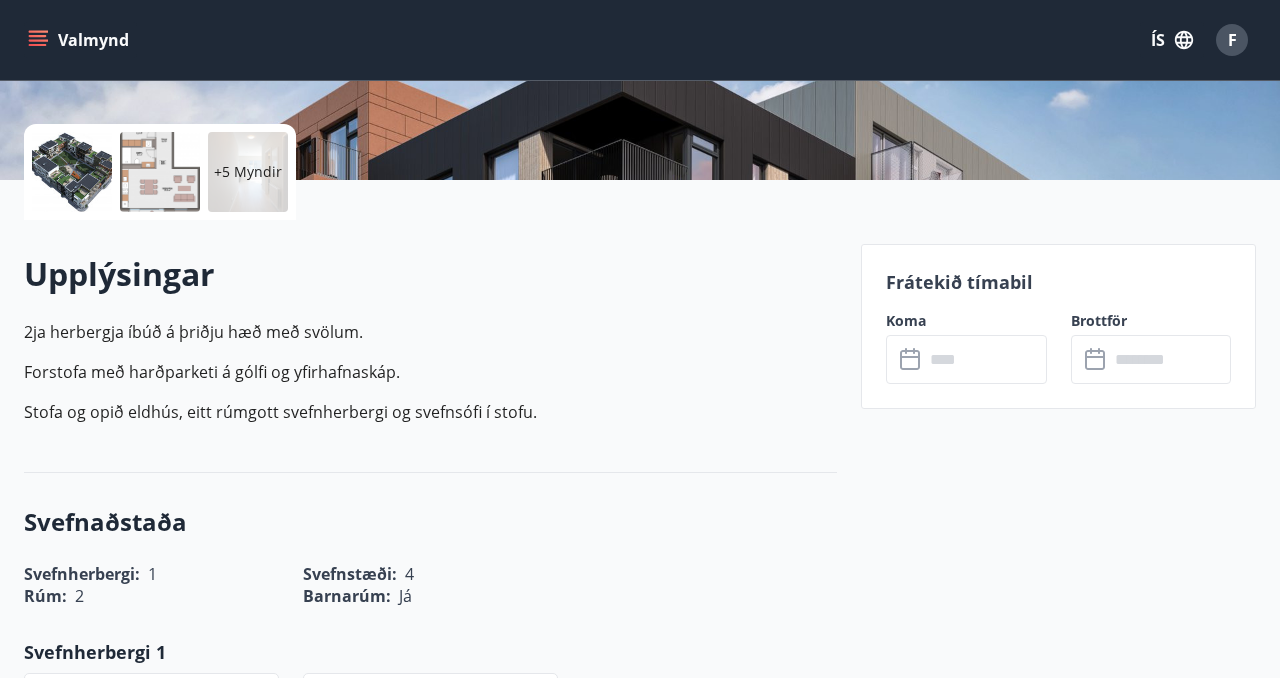 scroll, scrollTop: 426, scrollLeft: 0, axis: vertical 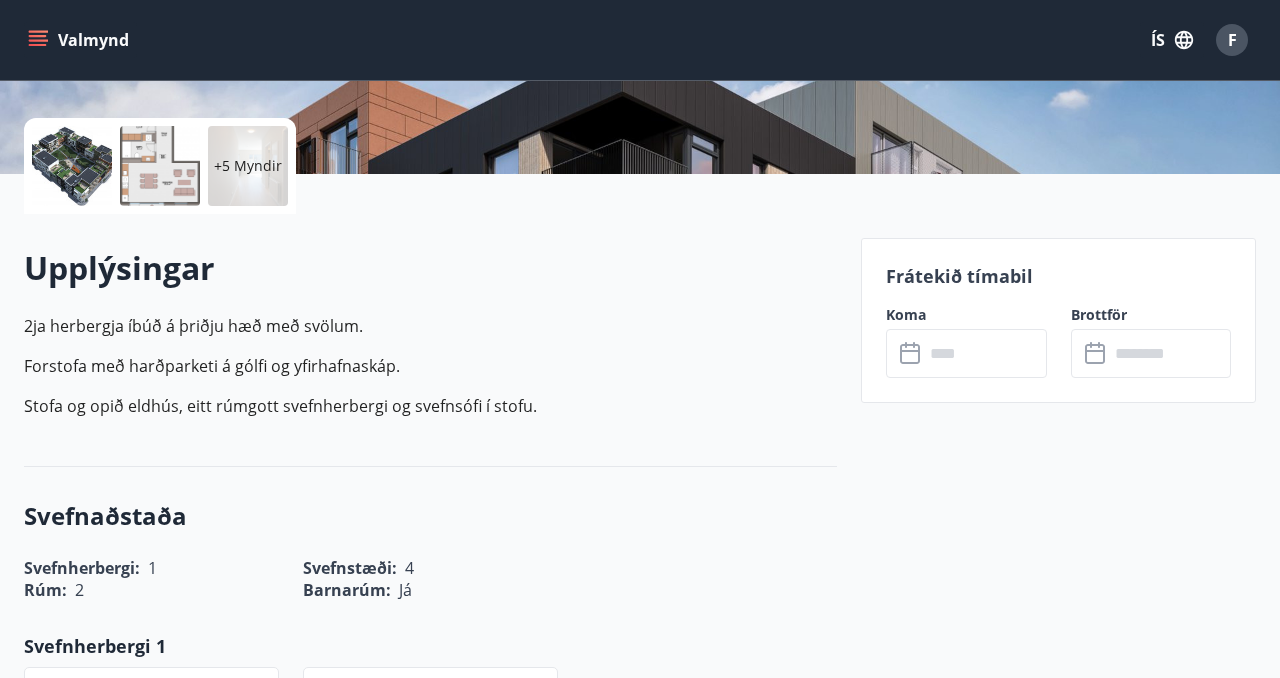 click at bounding box center (985, 353) 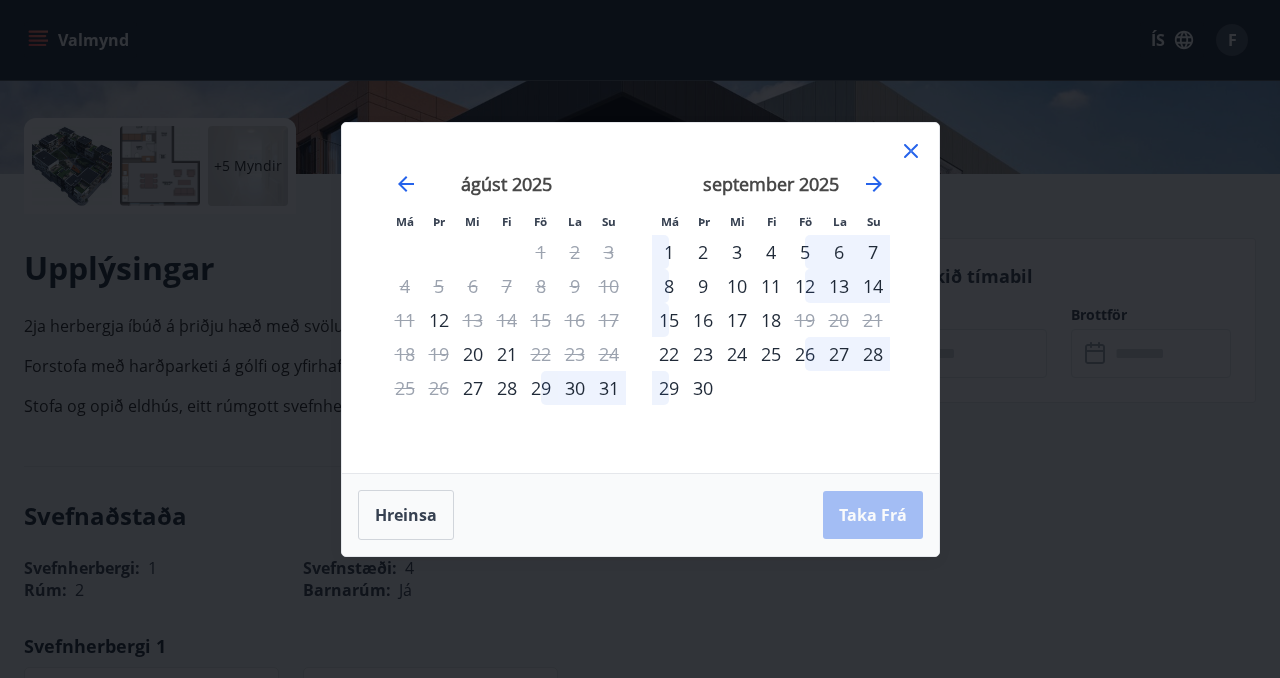 click 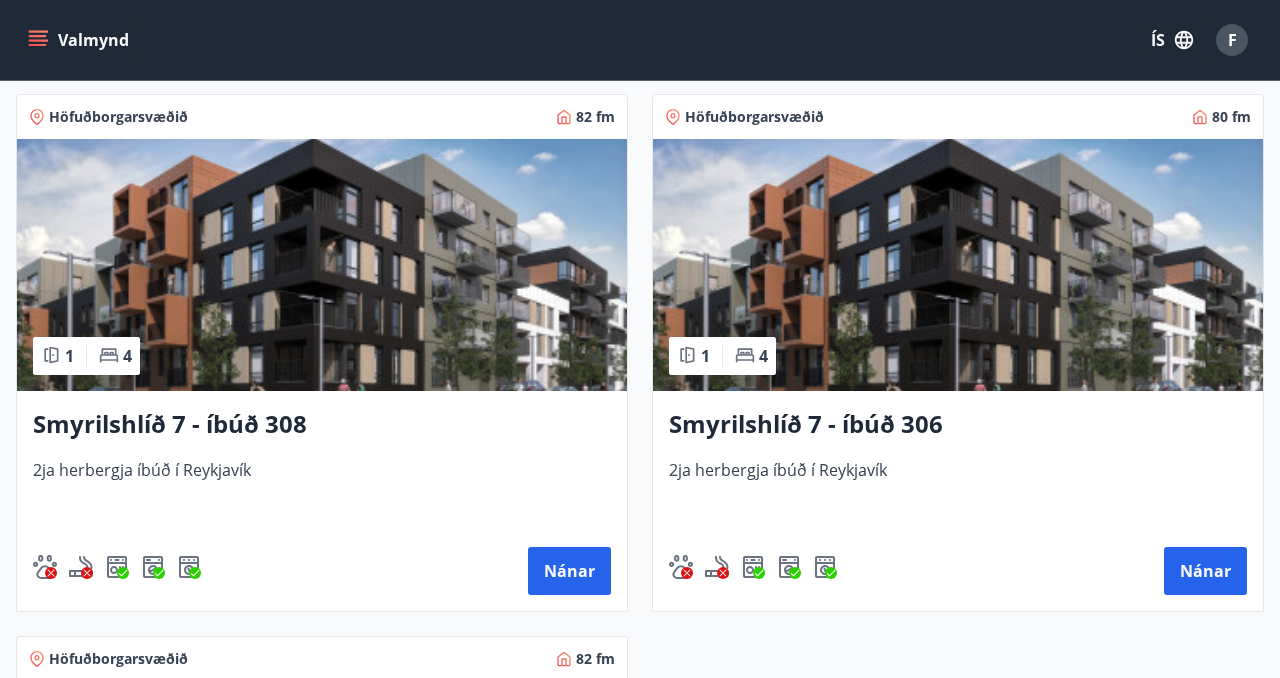 scroll, scrollTop: 2173, scrollLeft: 0, axis: vertical 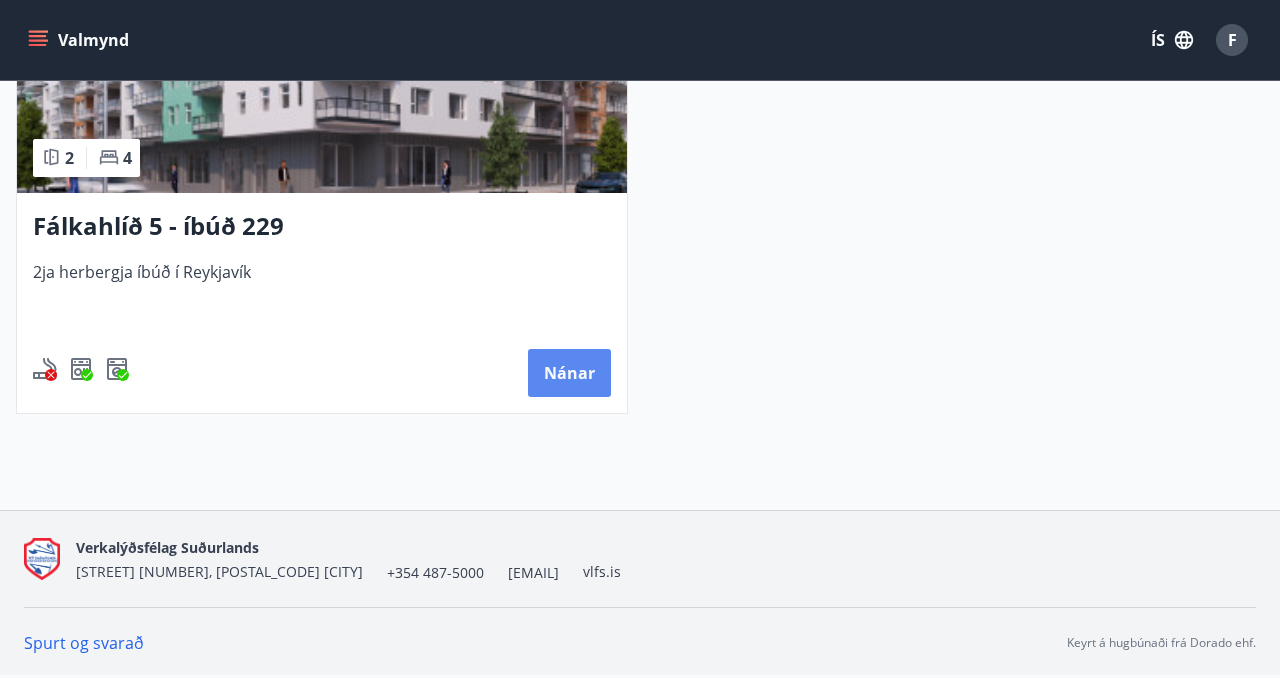 click on "Nánar" at bounding box center (569, 373) 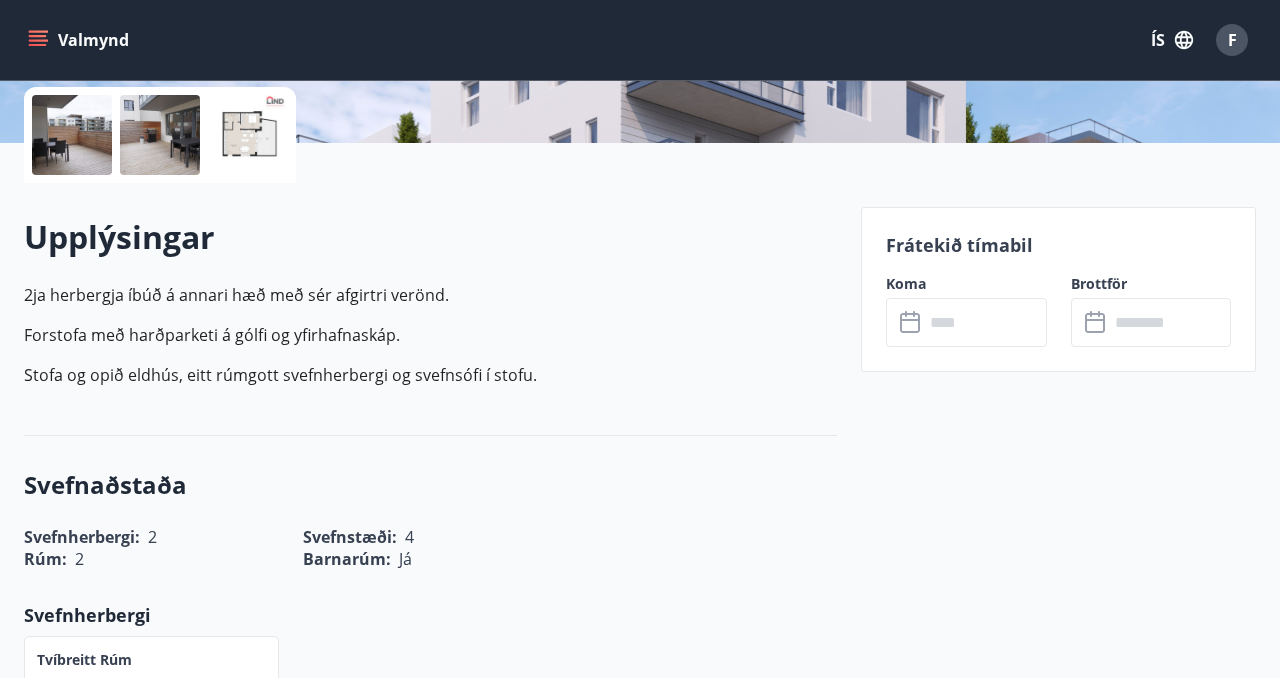 scroll, scrollTop: 462, scrollLeft: 0, axis: vertical 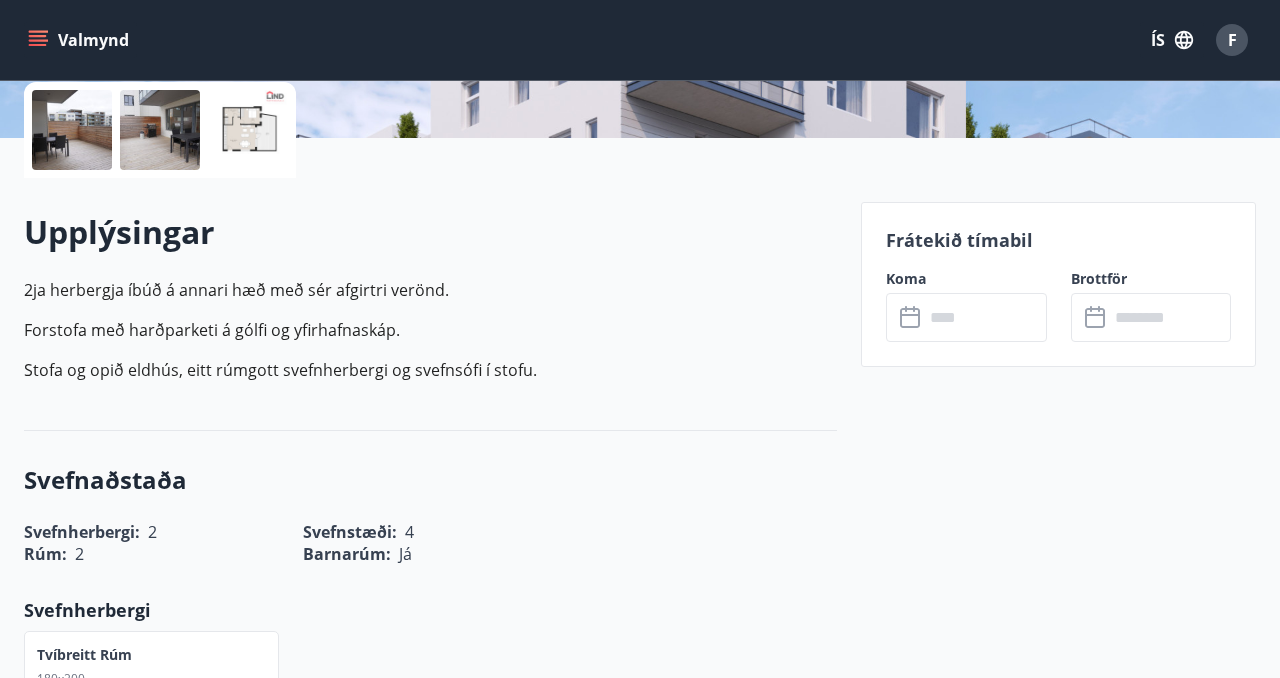 click at bounding box center [985, 317] 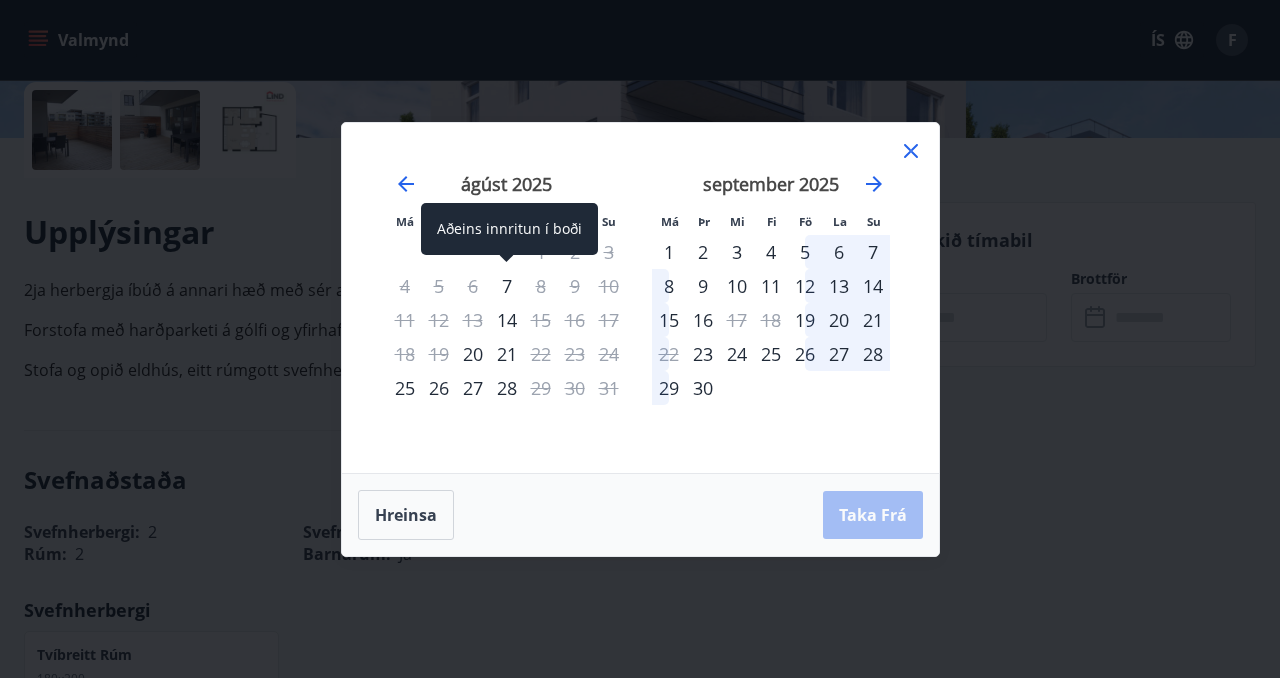 click on "7" at bounding box center (507, 286) 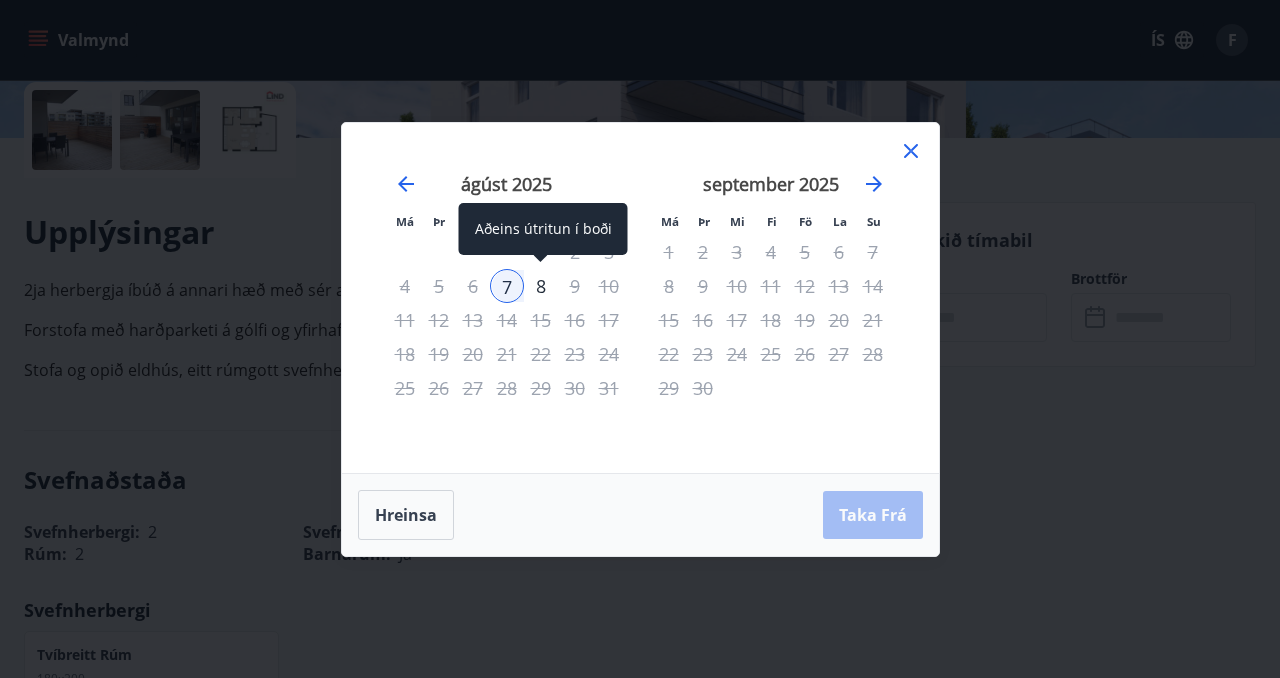 click on "8" at bounding box center [541, 286] 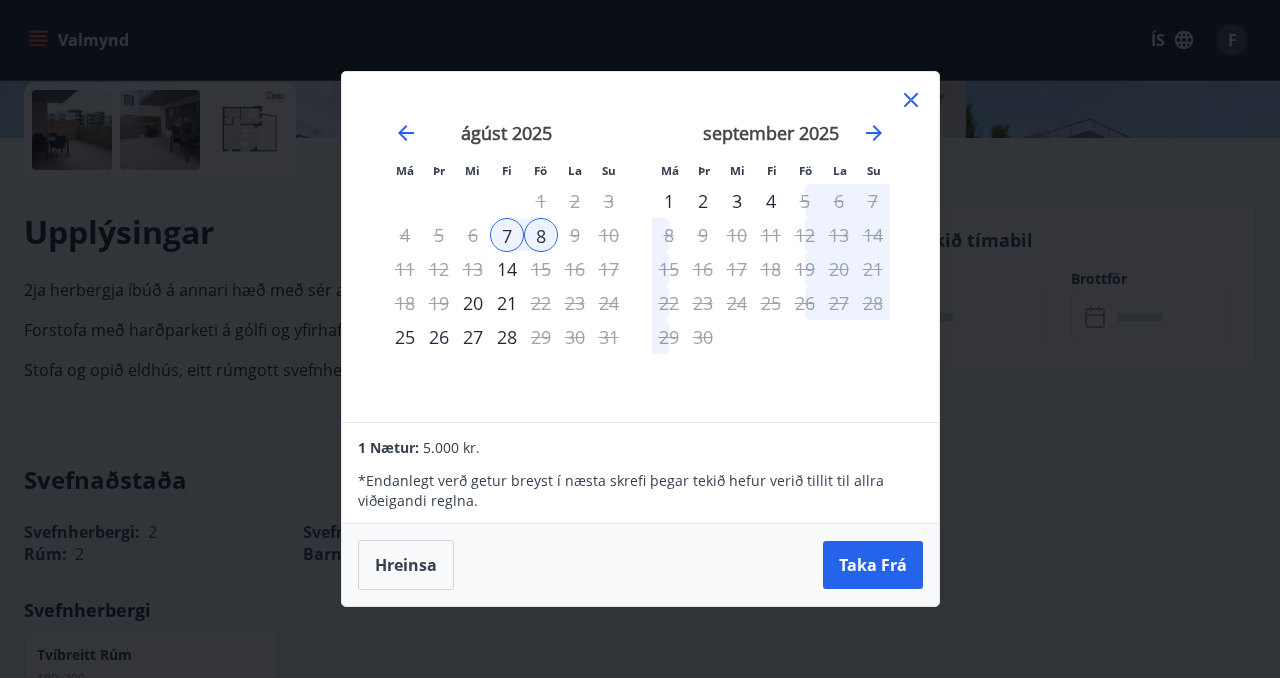 click 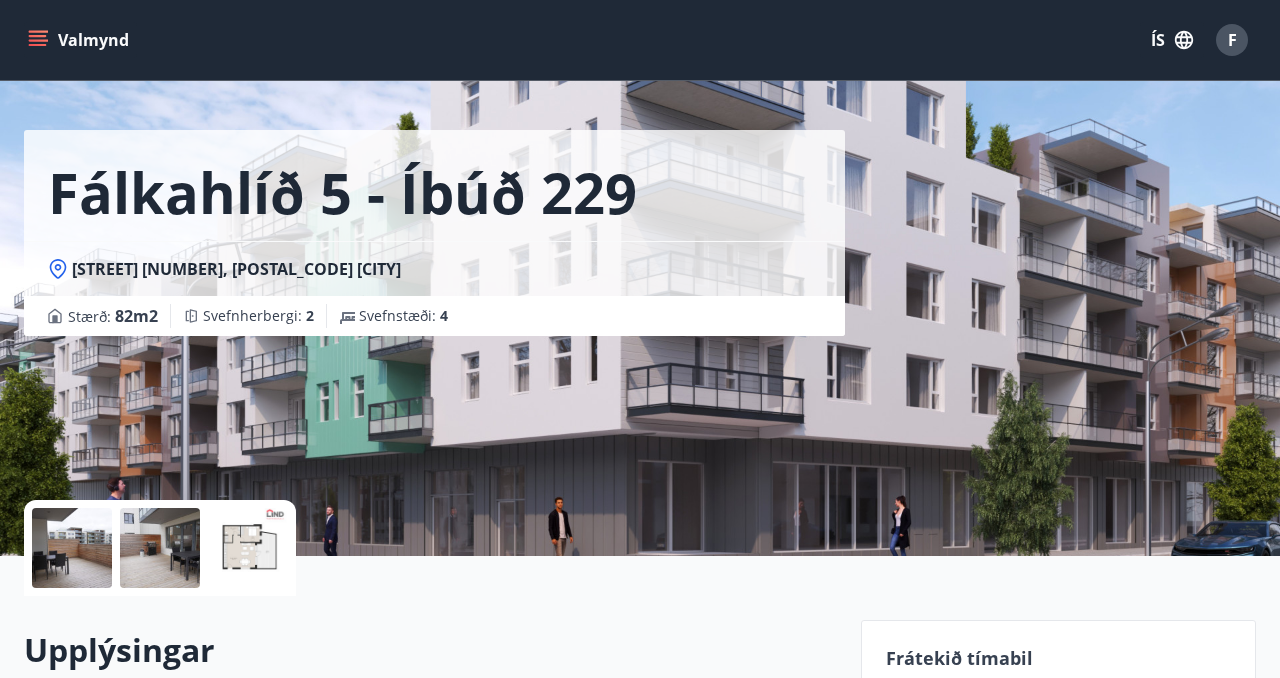 scroll, scrollTop: 0, scrollLeft: 0, axis: both 